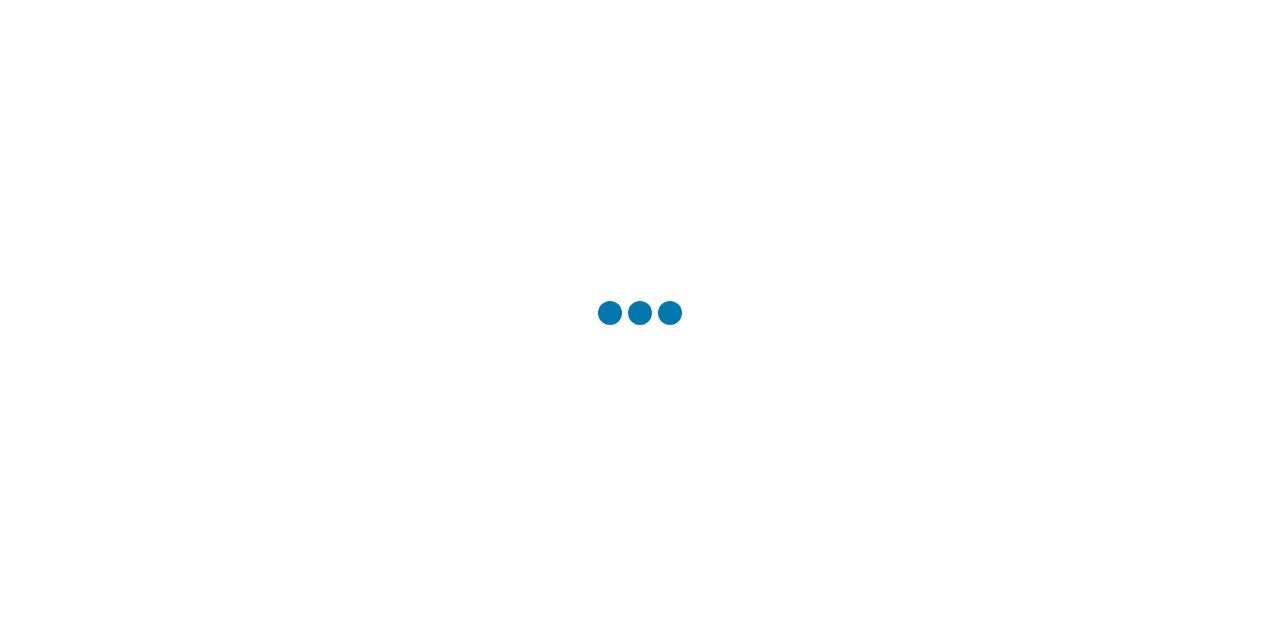 scroll, scrollTop: 0, scrollLeft: 0, axis: both 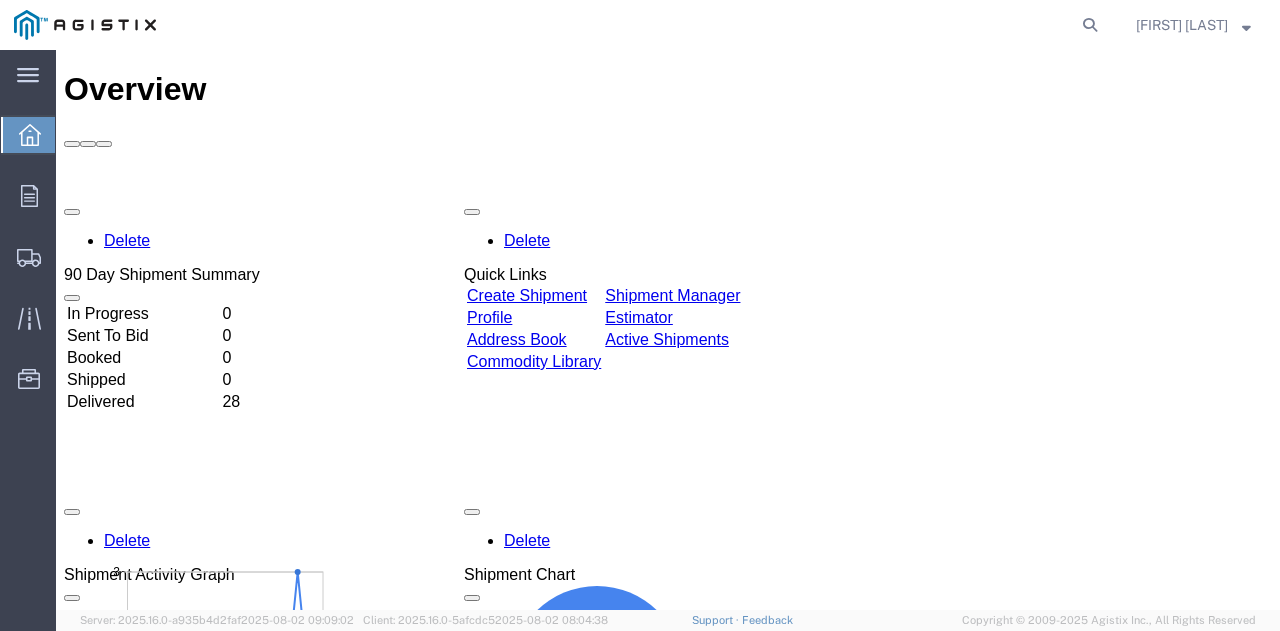 click on "Create Shipment" at bounding box center (527, 295) 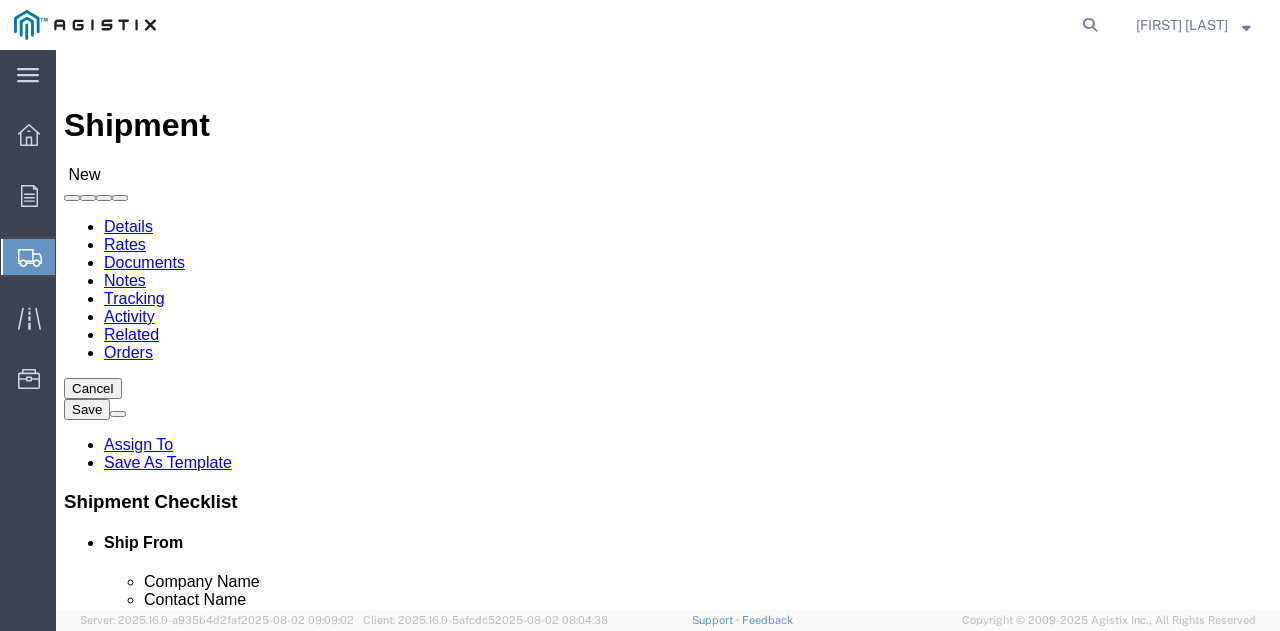 select 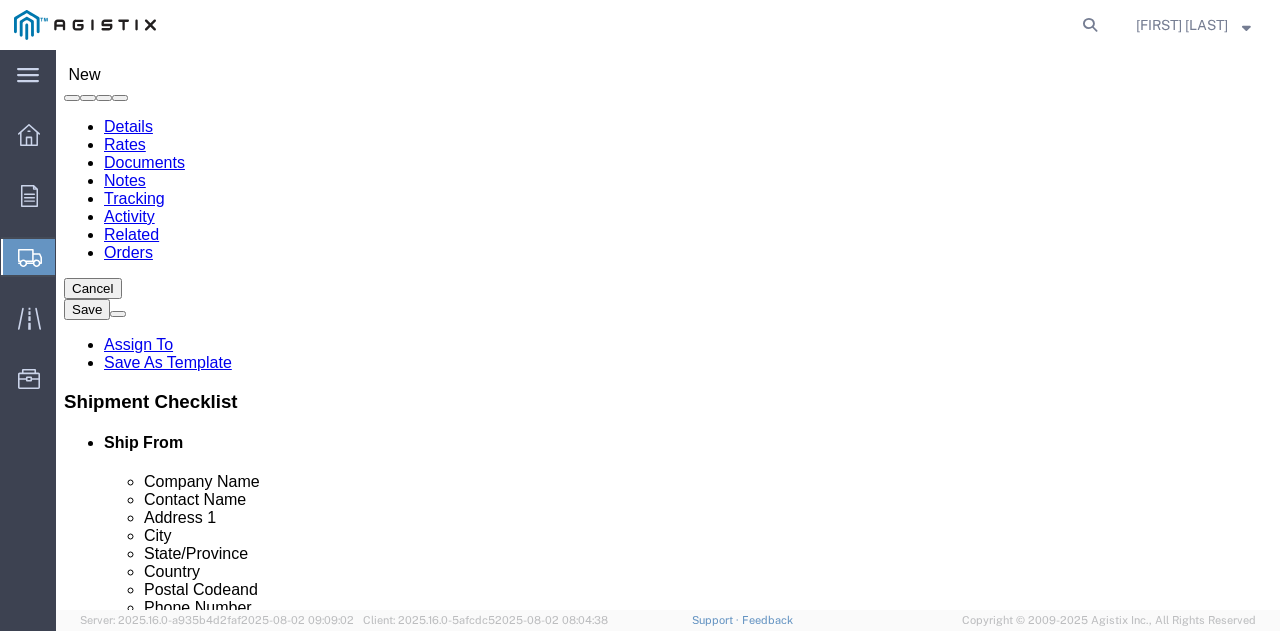 click on "Account" 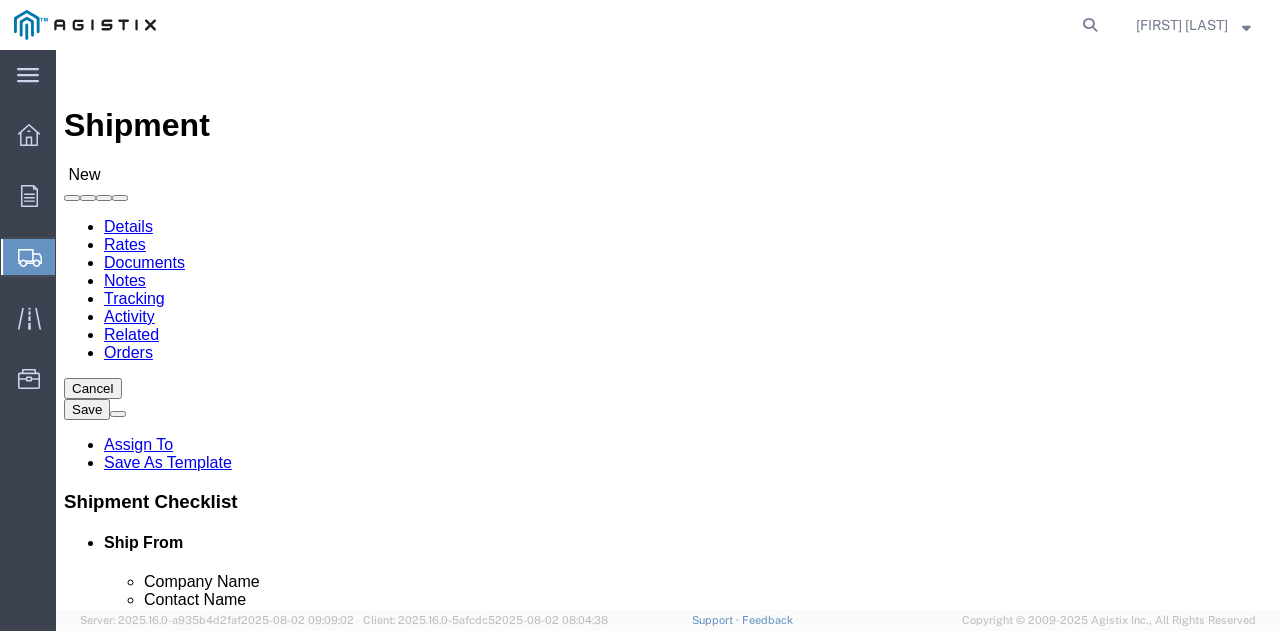 click on "Select All Others Fremont DC Fresno DC Wheatland DC" 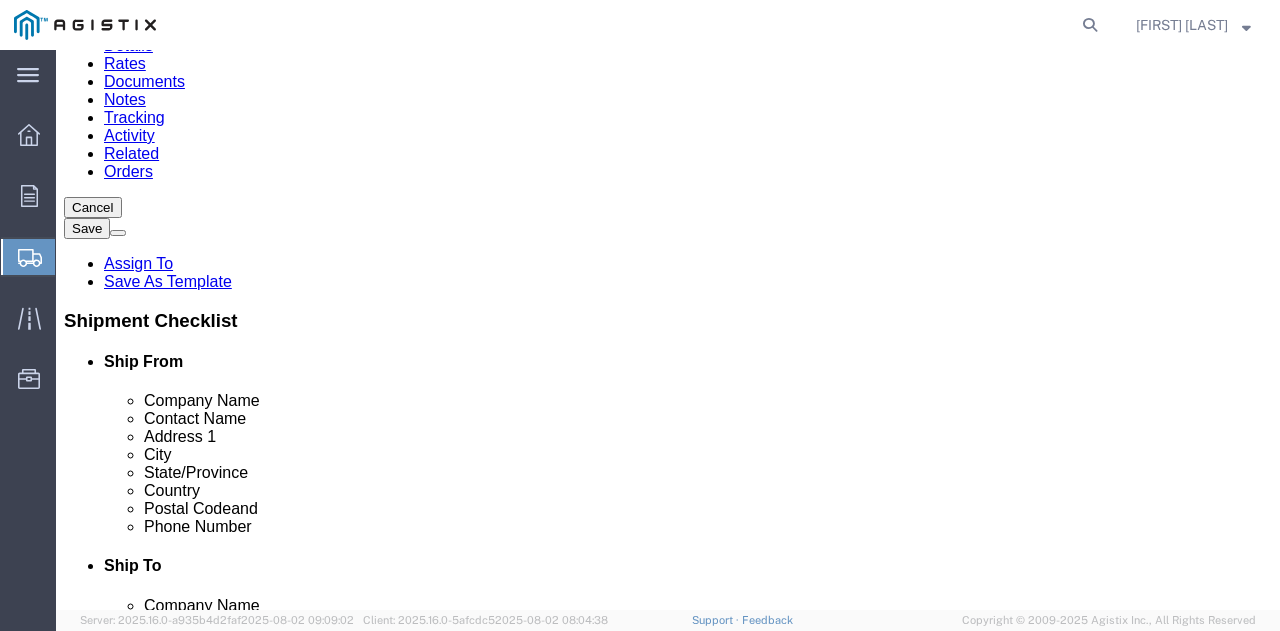 scroll, scrollTop: 200, scrollLeft: 0, axis: vertical 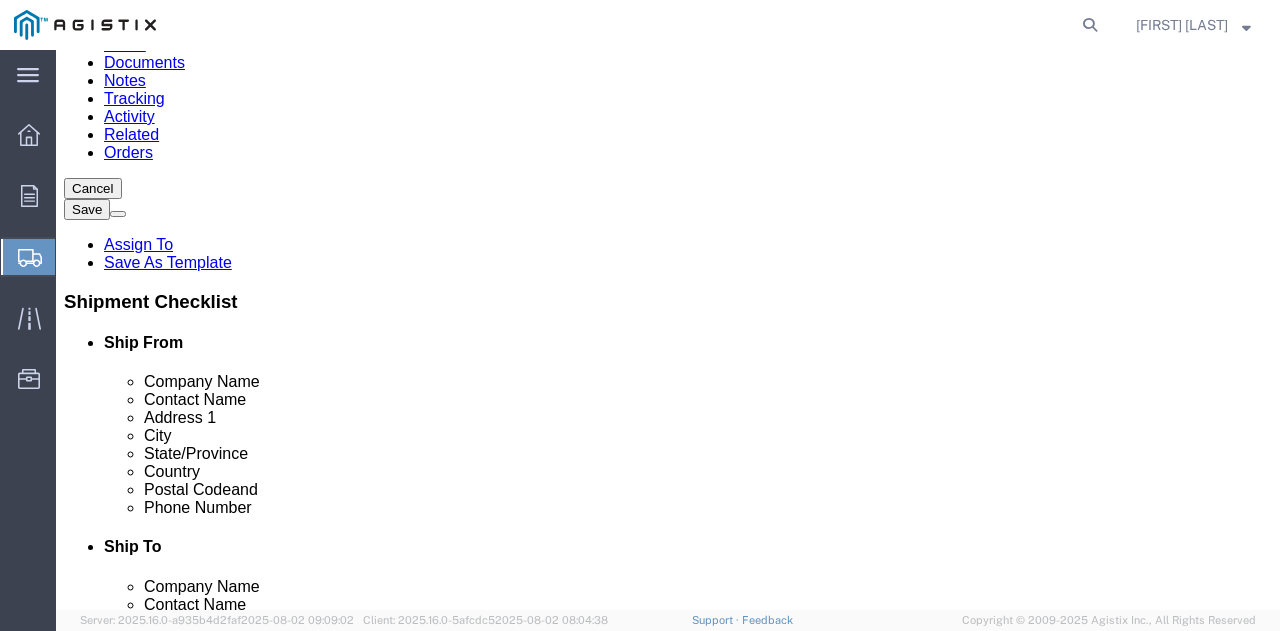 select on "MYPROFILE" 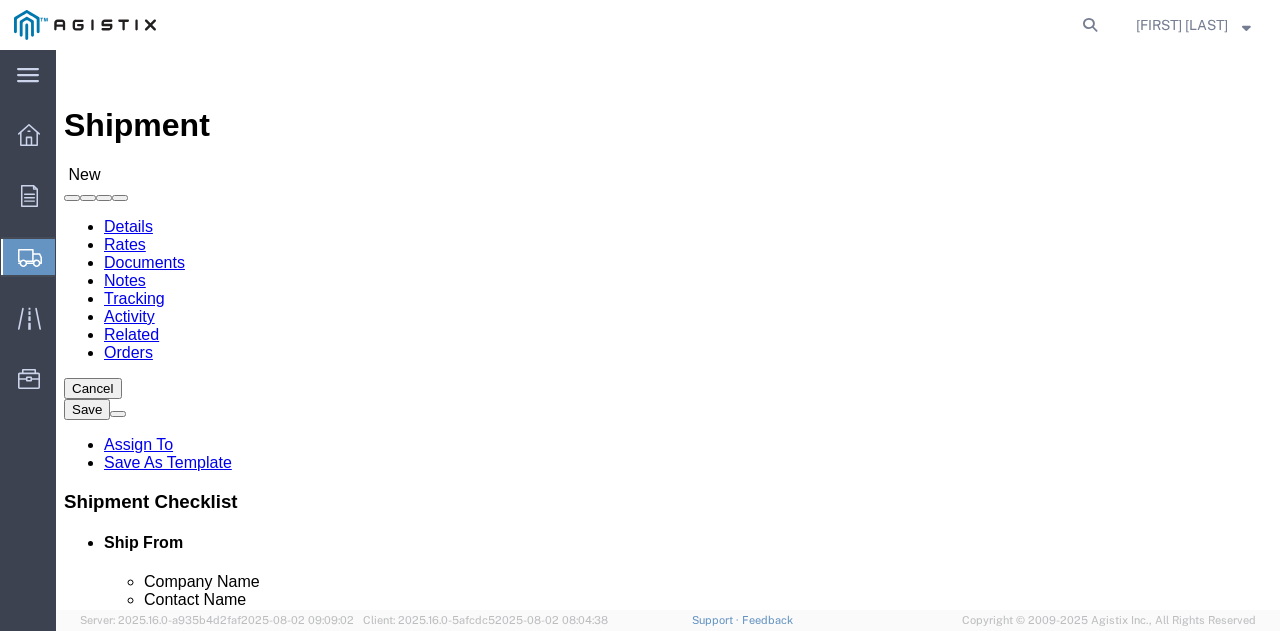 scroll, scrollTop: 100, scrollLeft: 0, axis: vertical 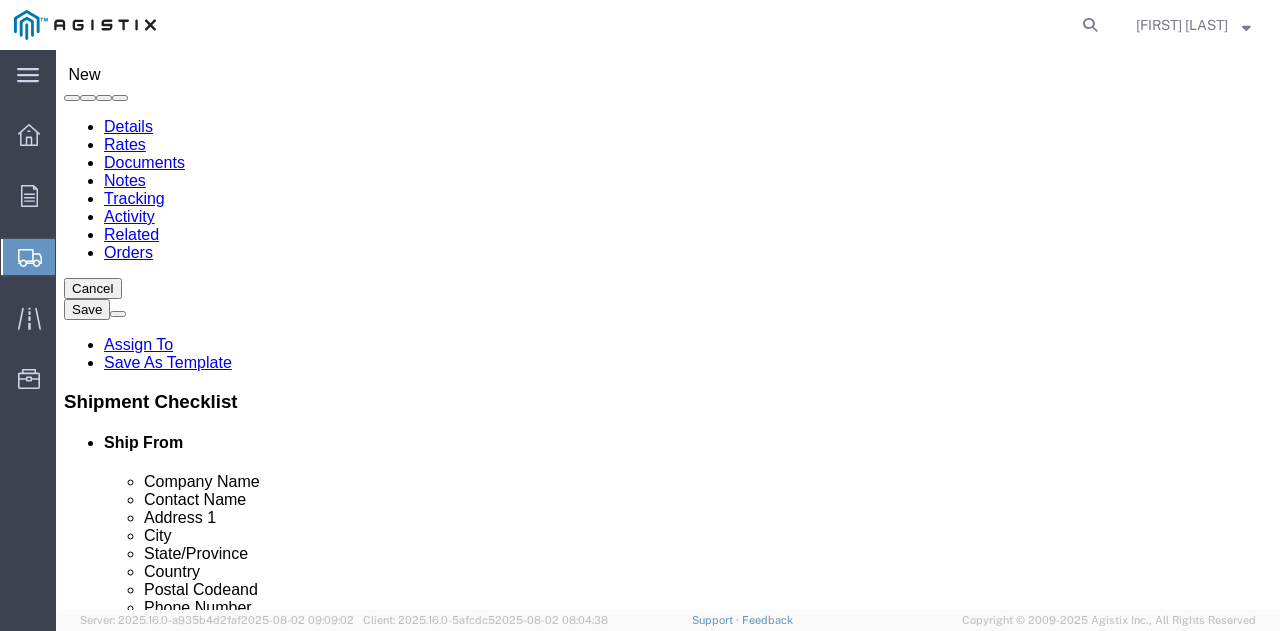 type on "P" 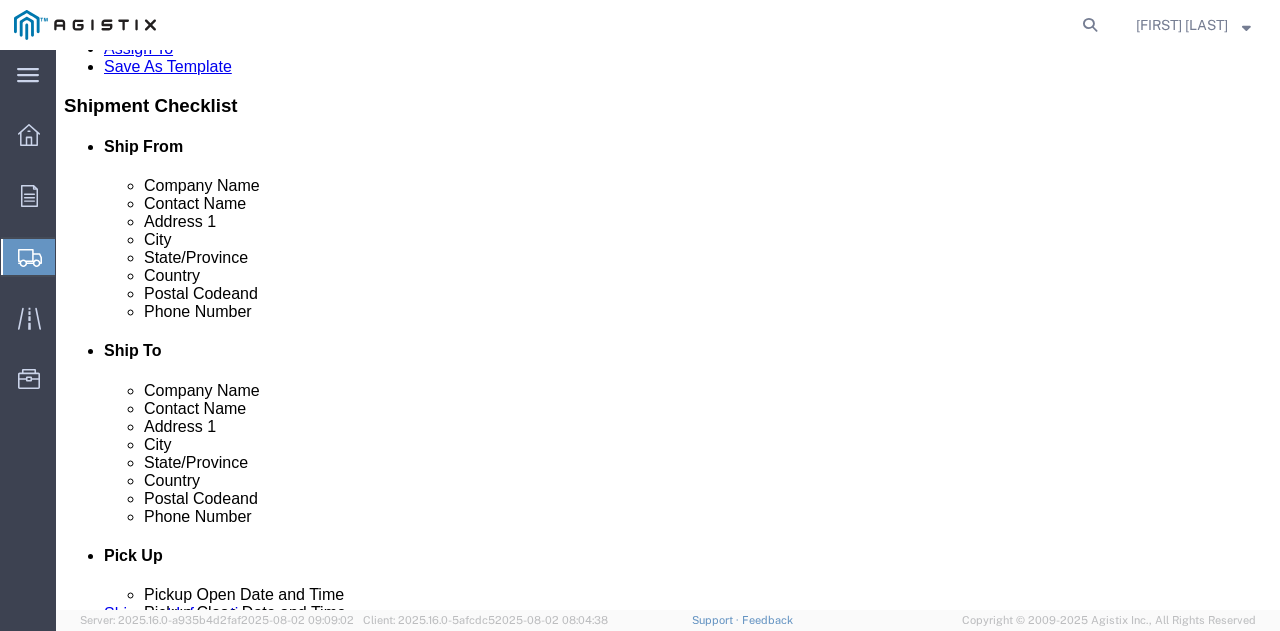 scroll, scrollTop: 400, scrollLeft: 0, axis: vertical 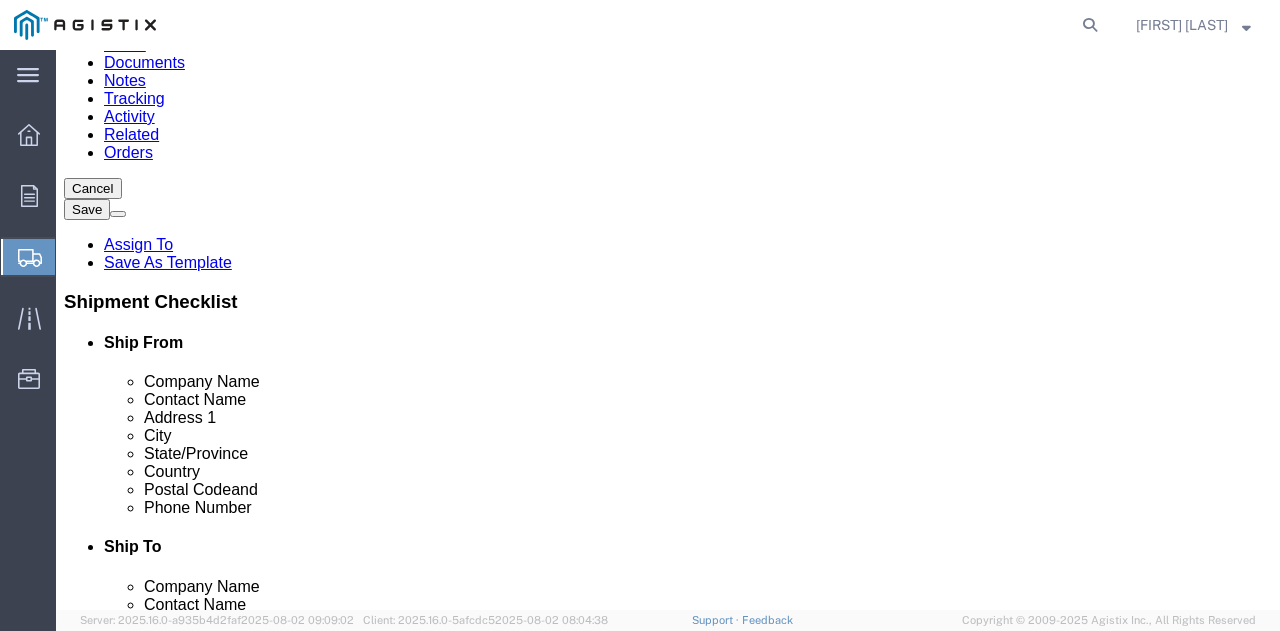 click 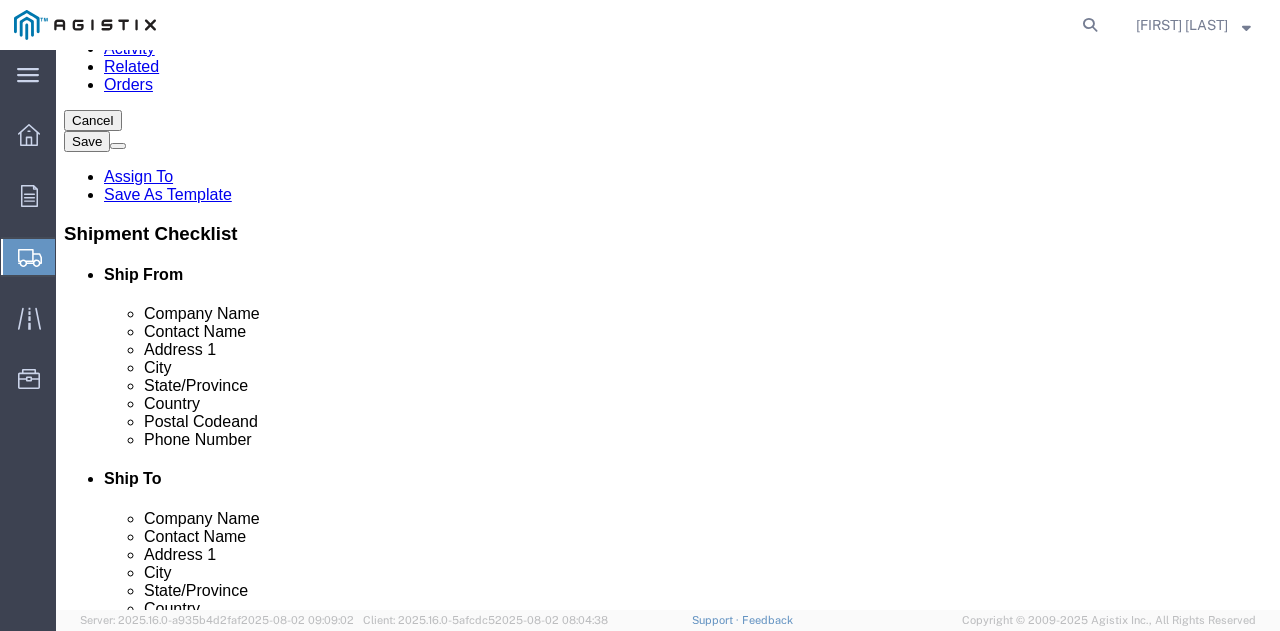 scroll, scrollTop: 300, scrollLeft: 0, axis: vertical 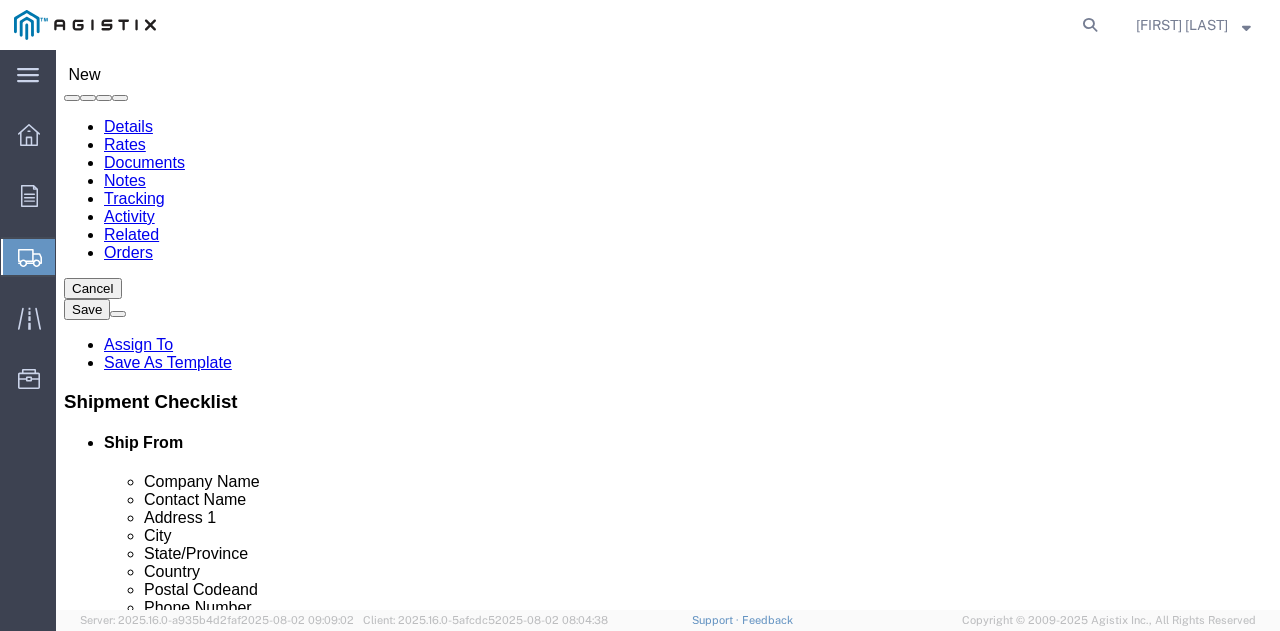 click on "PACIFIC" 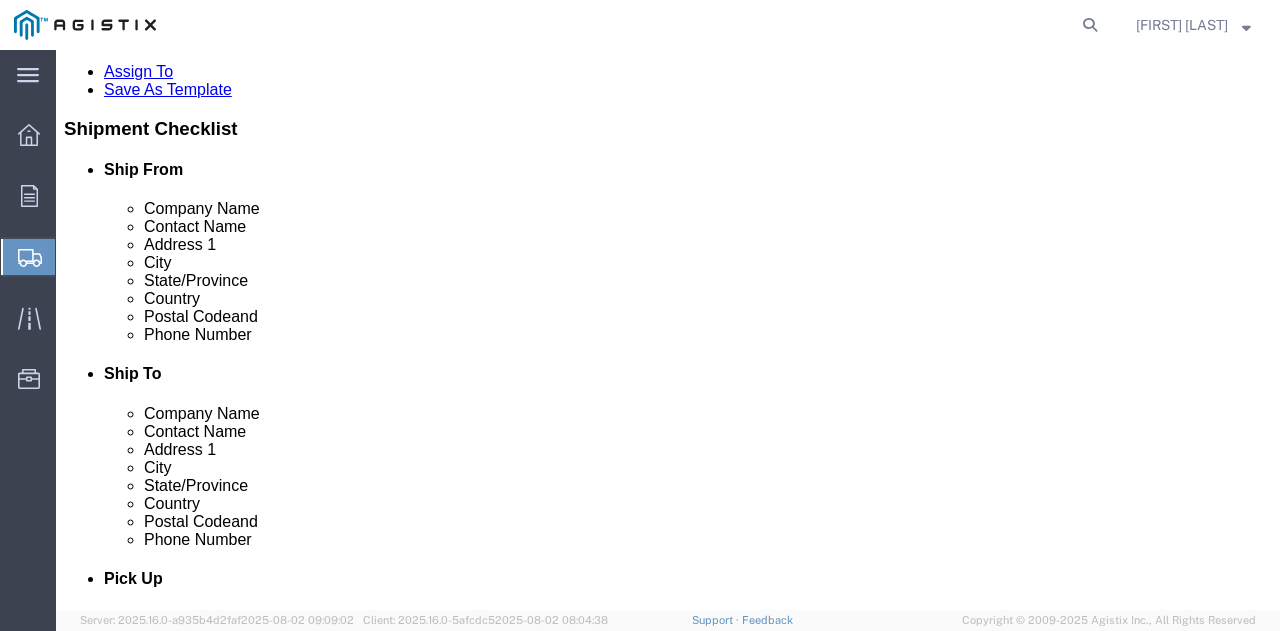 scroll, scrollTop: 400, scrollLeft: 0, axis: vertical 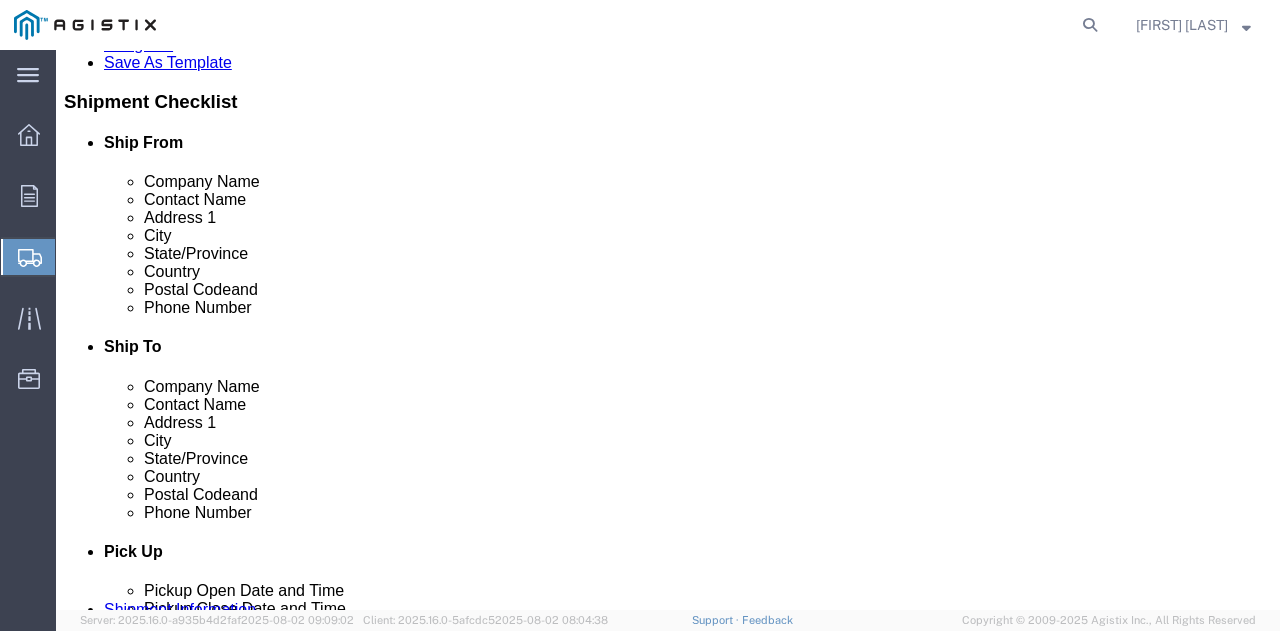 select on "46111" 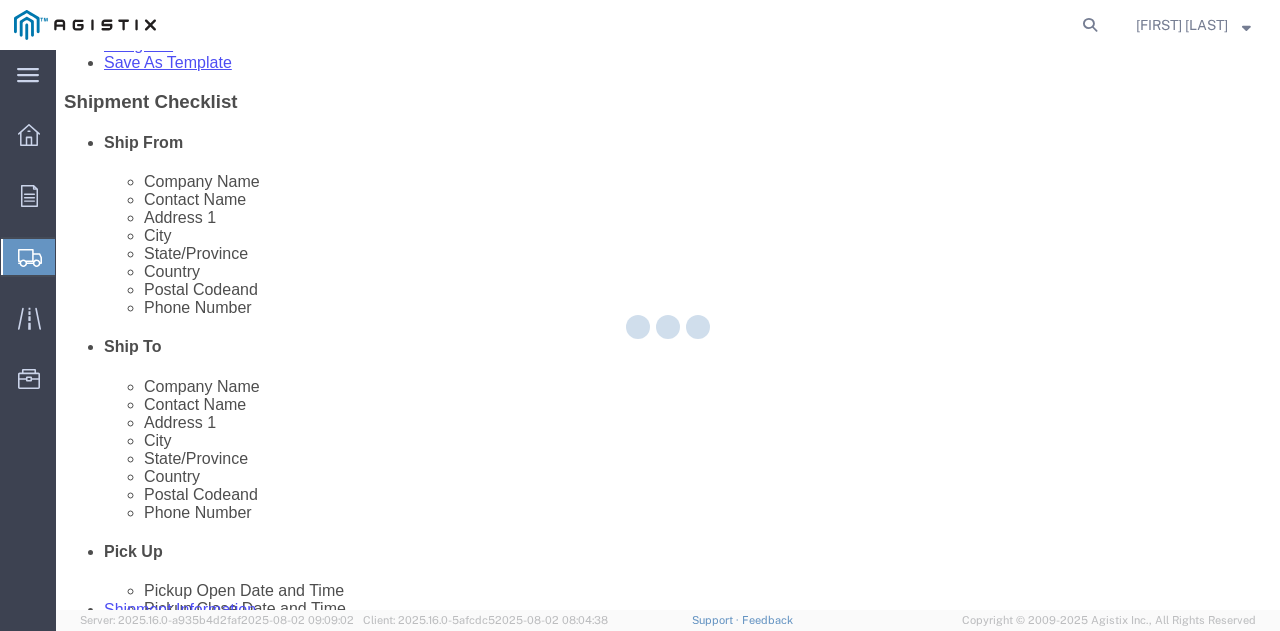 select on "CA" 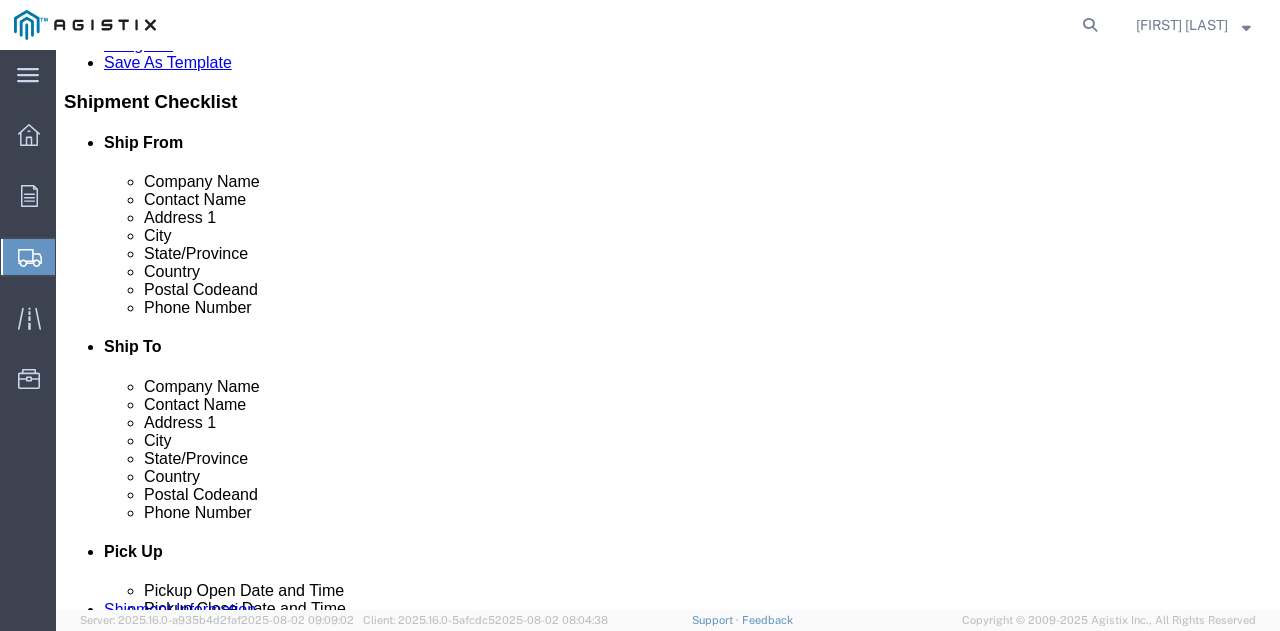 scroll, scrollTop: 300, scrollLeft: 0, axis: vertical 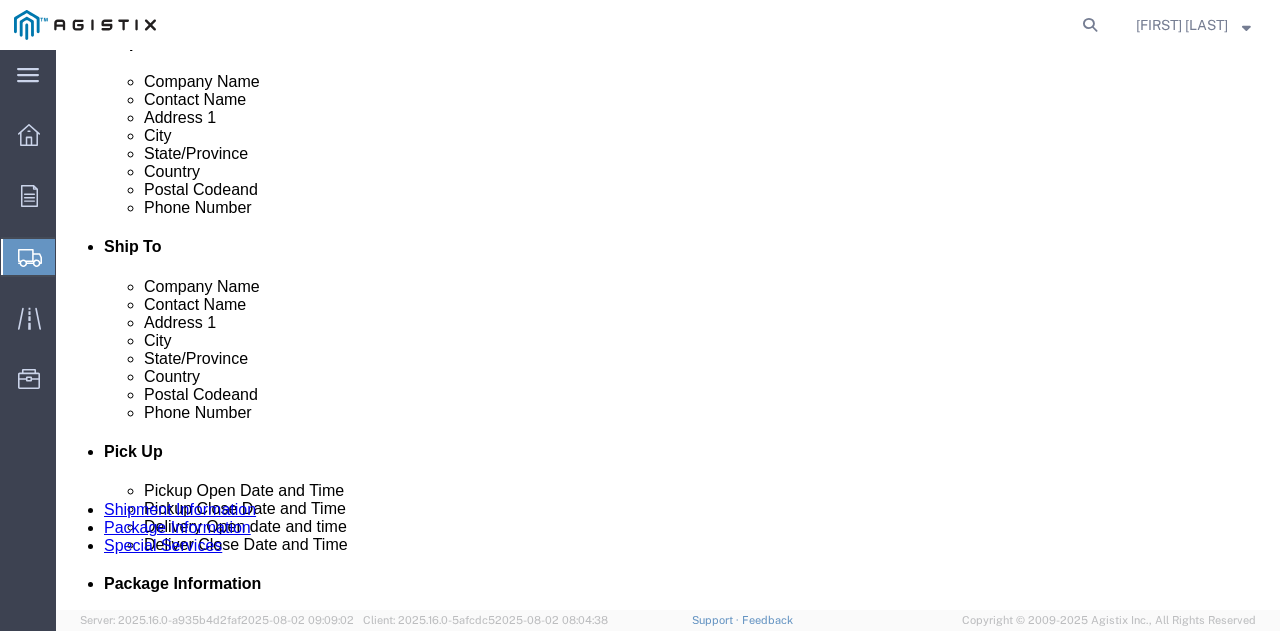 click 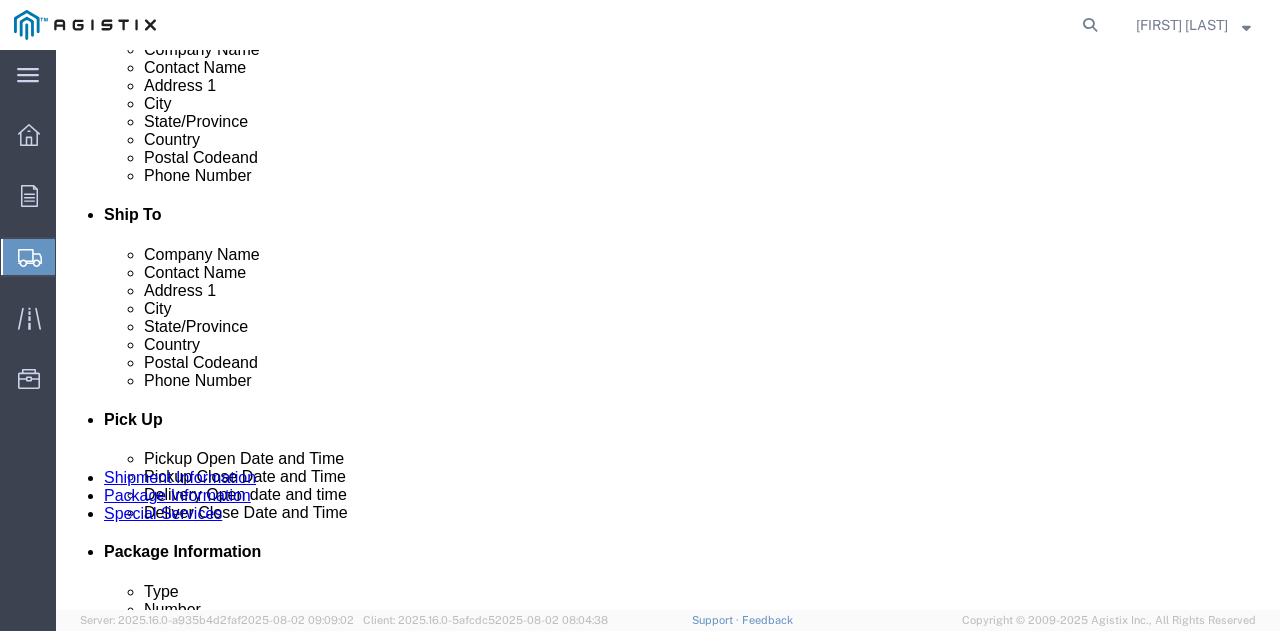 scroll, scrollTop: 500, scrollLeft: 0, axis: vertical 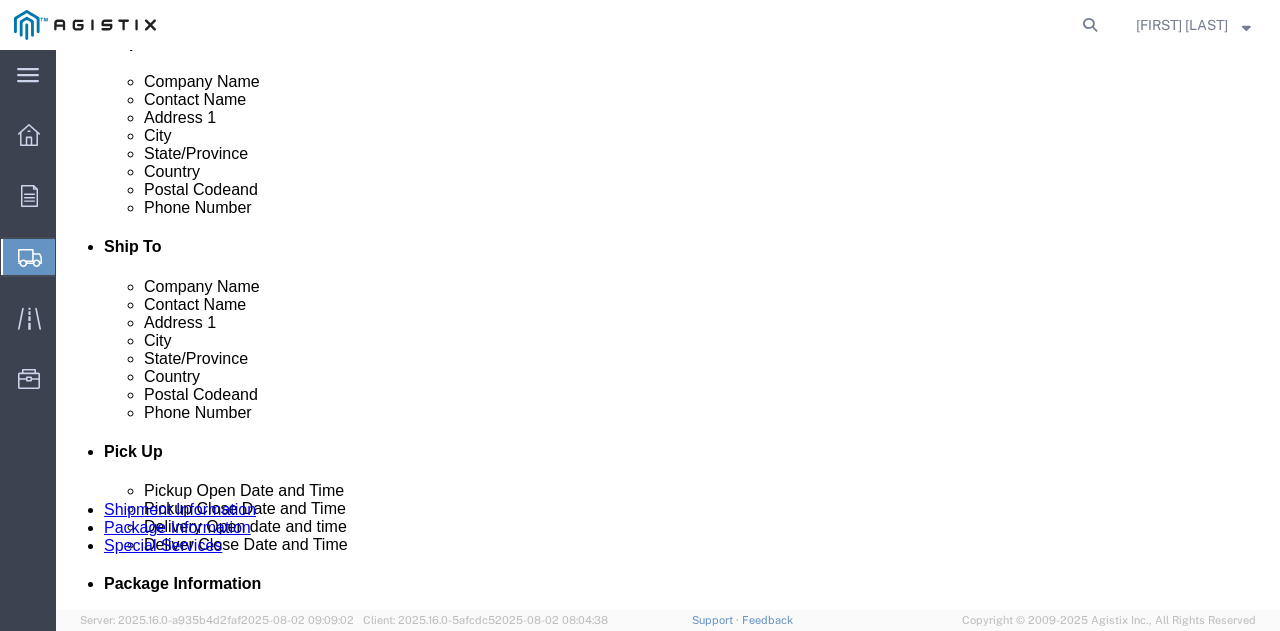 type on "[PHONE]" 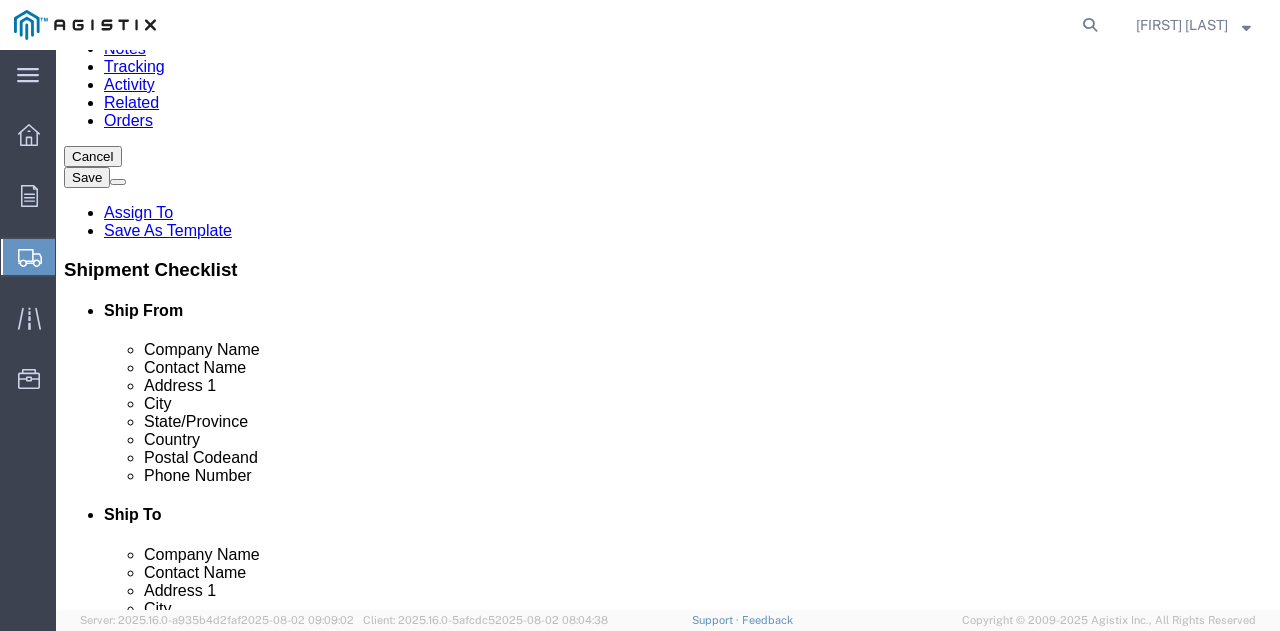 scroll, scrollTop: 200, scrollLeft: 0, axis: vertical 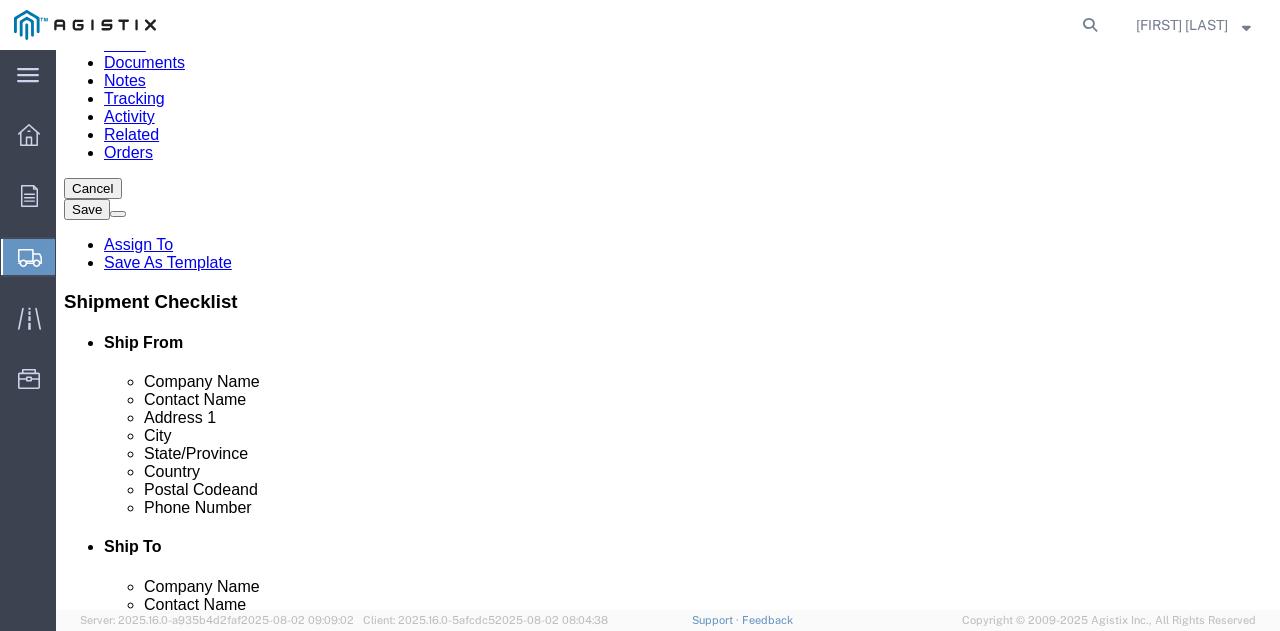 click 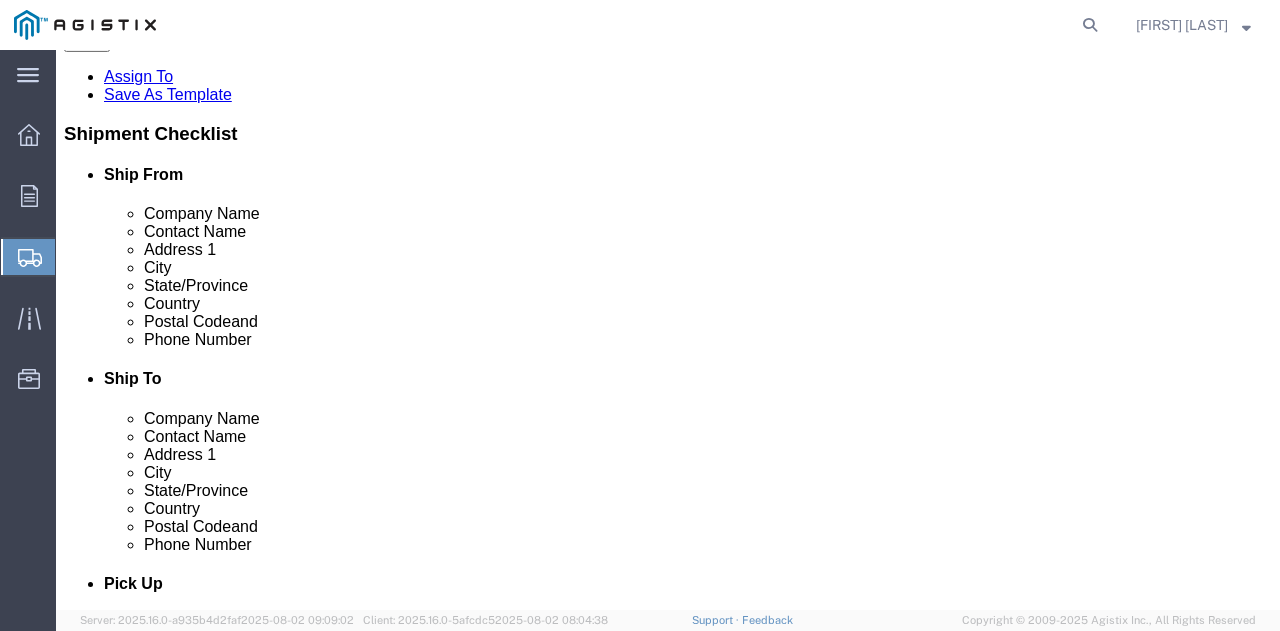 scroll, scrollTop: 400, scrollLeft: 0, axis: vertical 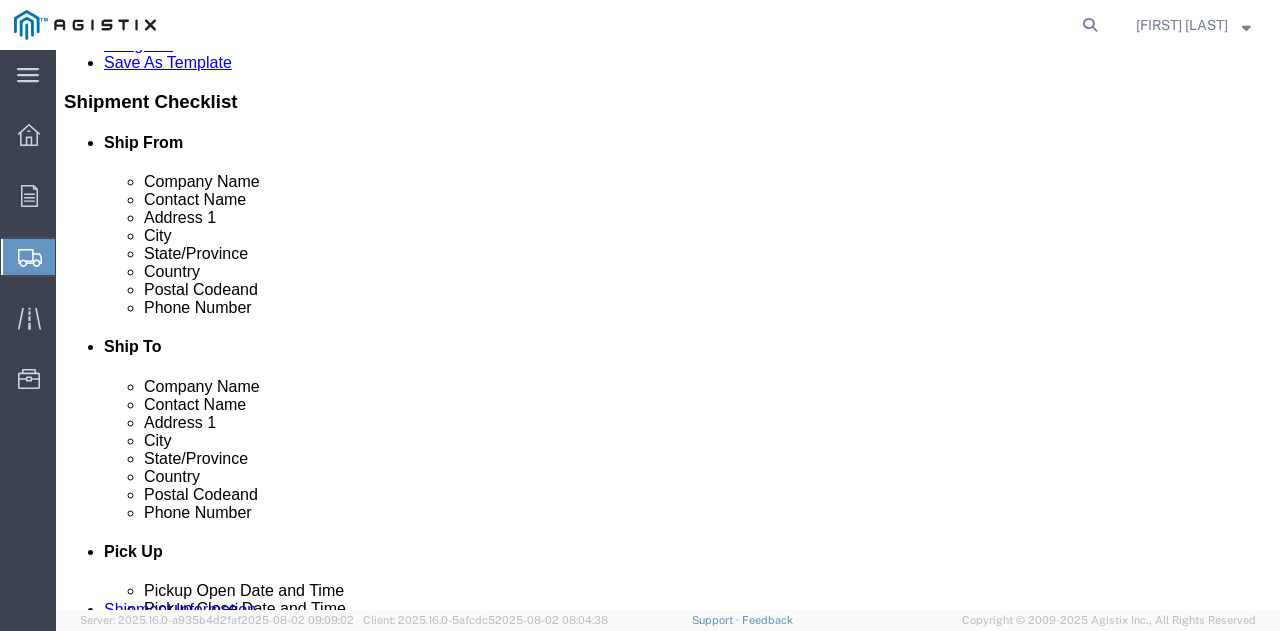 type on "[FIRST] [LAST]" 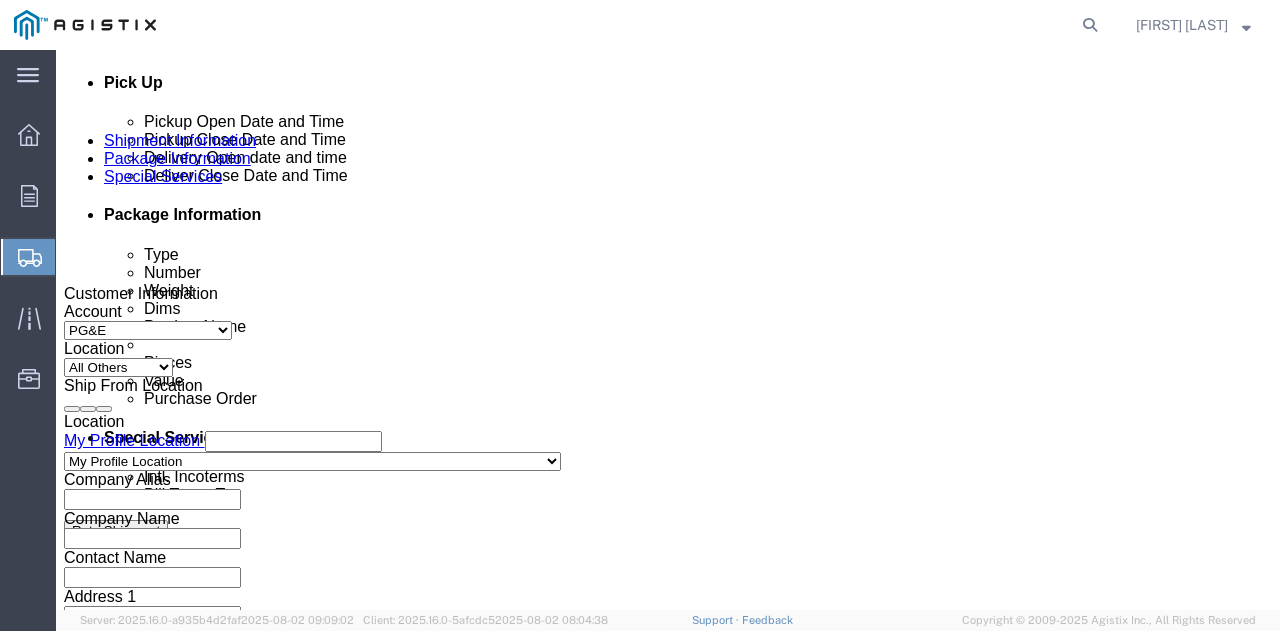scroll, scrollTop: 900, scrollLeft: 0, axis: vertical 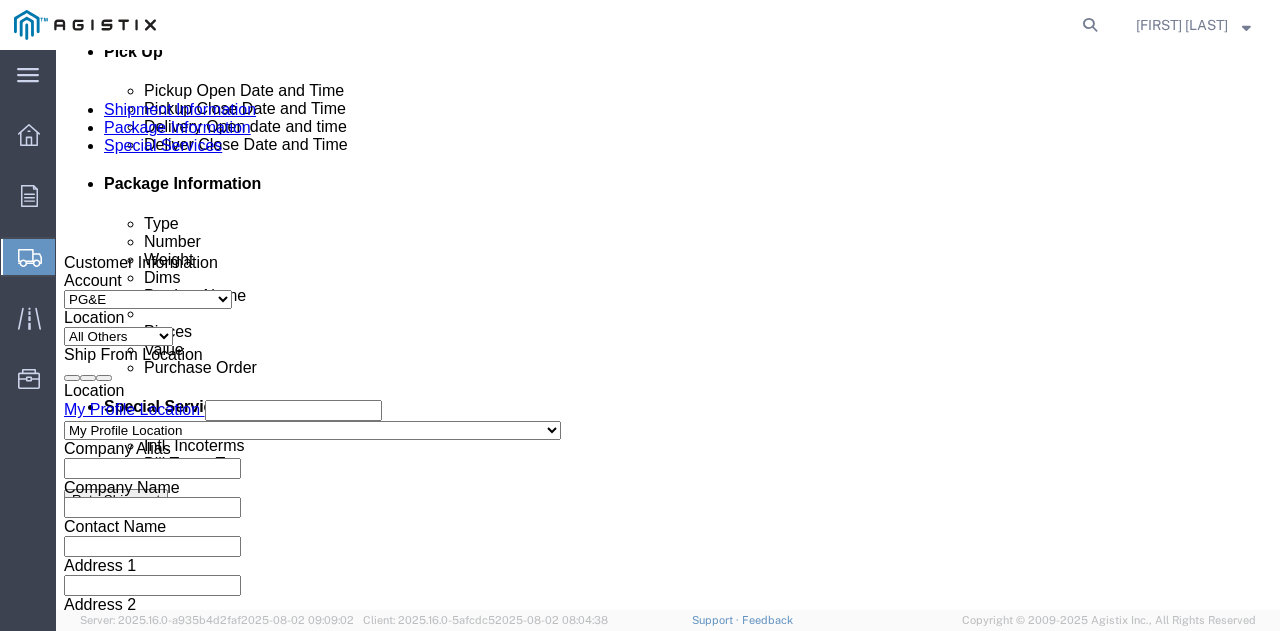 click on "Aug 04 2025 12:00 PM" 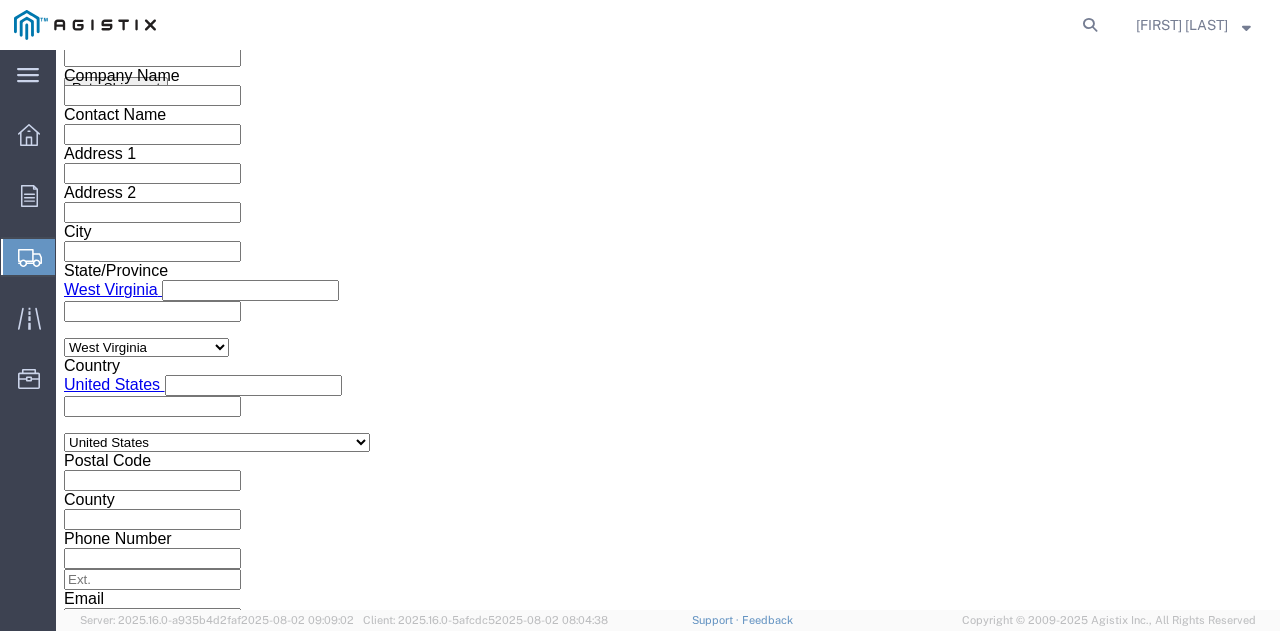 click on "3:00 PM" 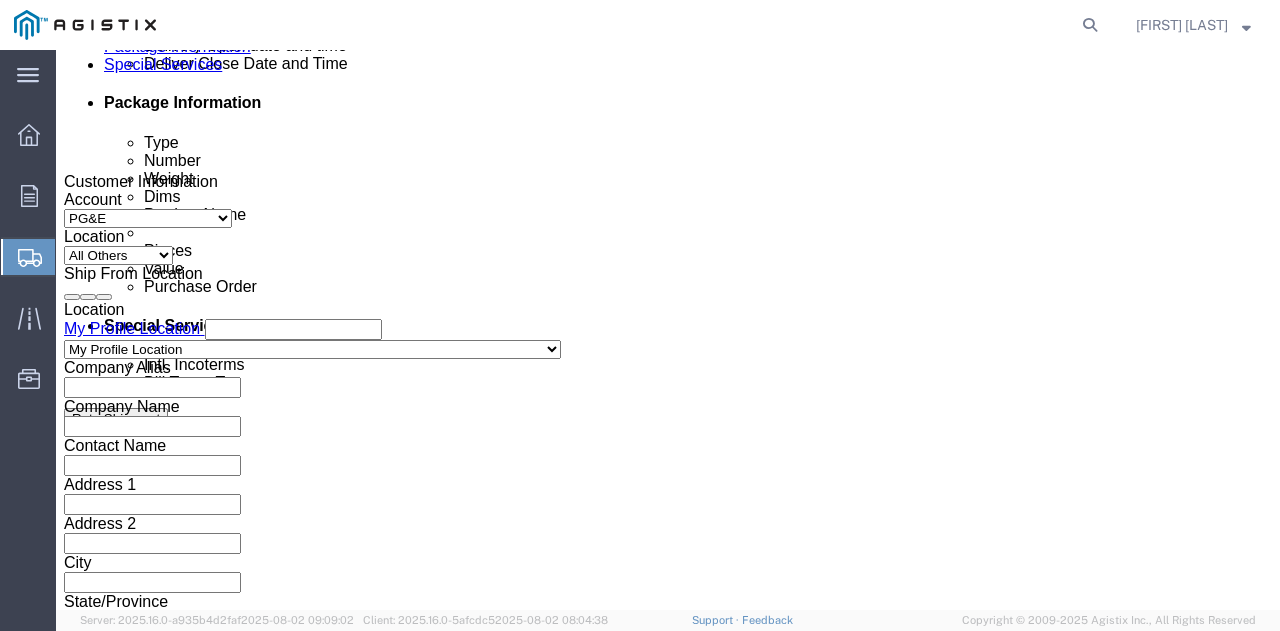 scroll, scrollTop: 1012, scrollLeft: 0, axis: vertical 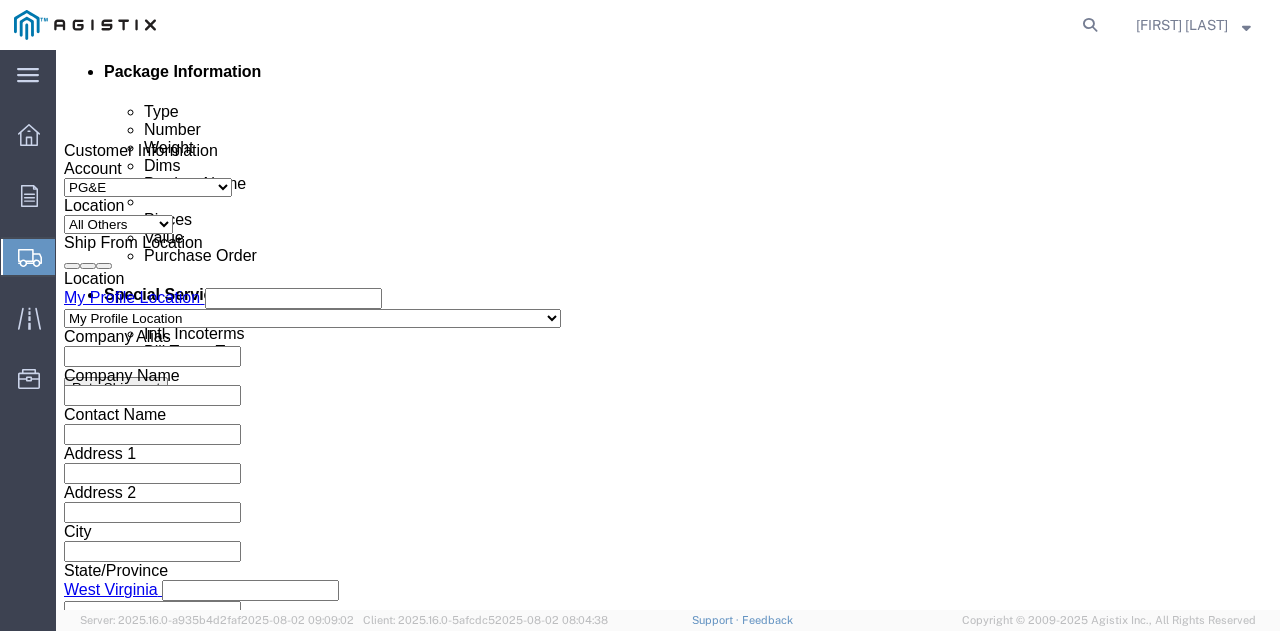 click on "Deliver Open Date and Time" 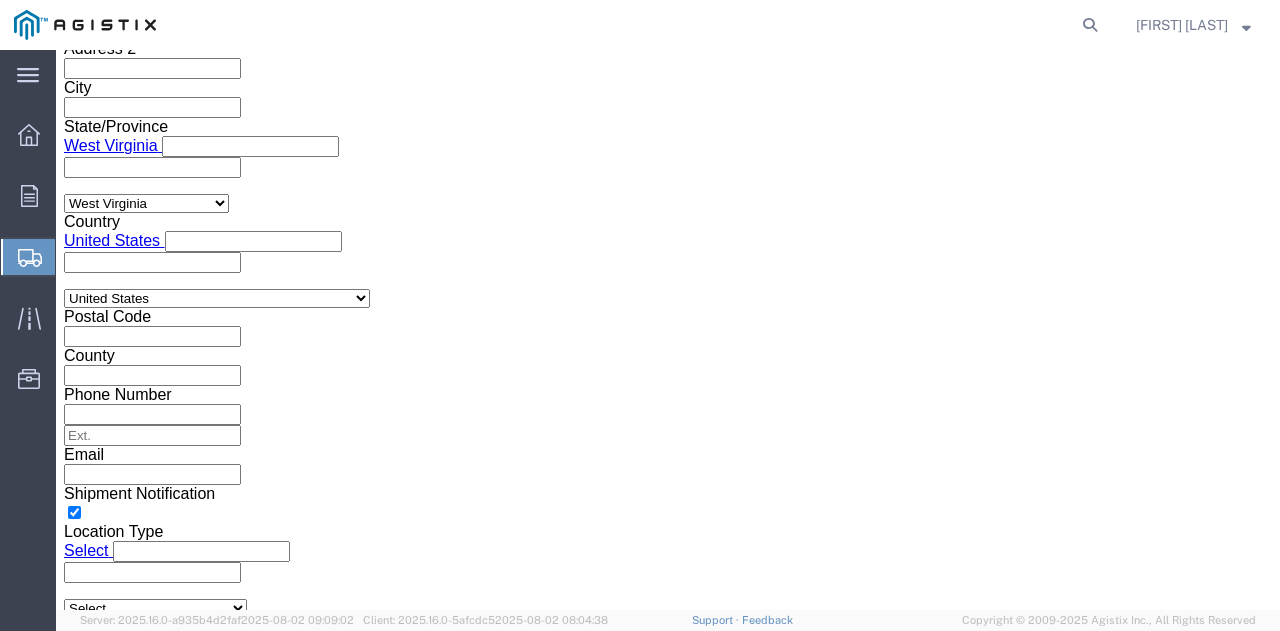 click on "8:30 PM" 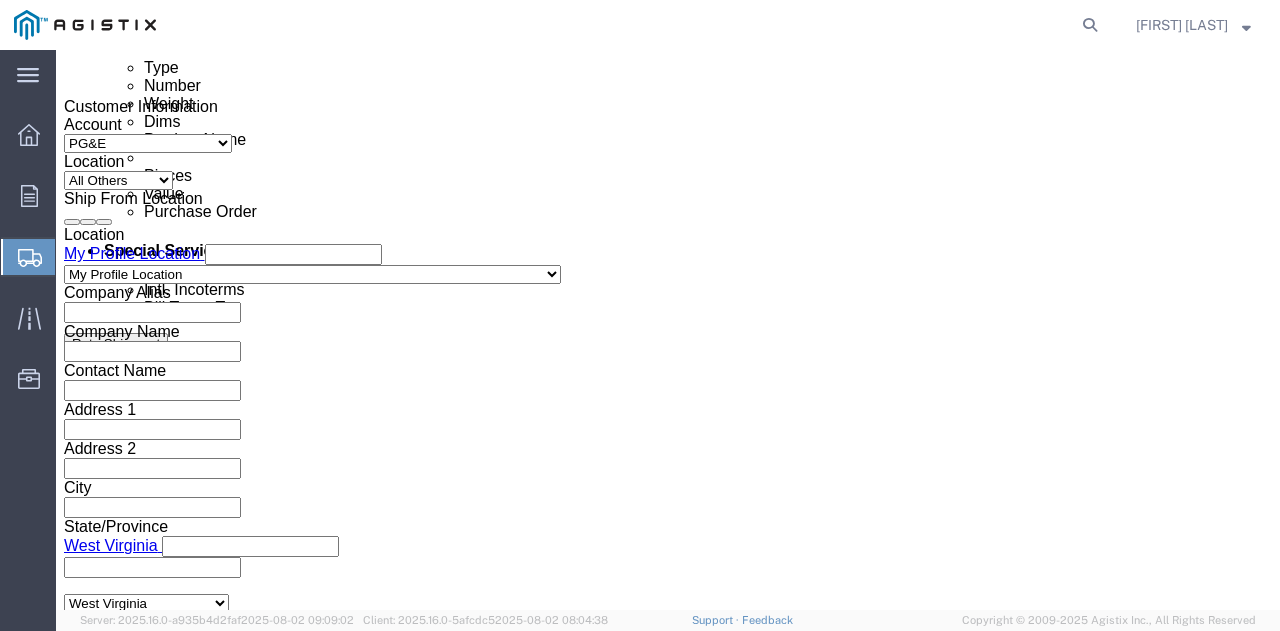 scroll, scrollTop: 956, scrollLeft: 0, axis: vertical 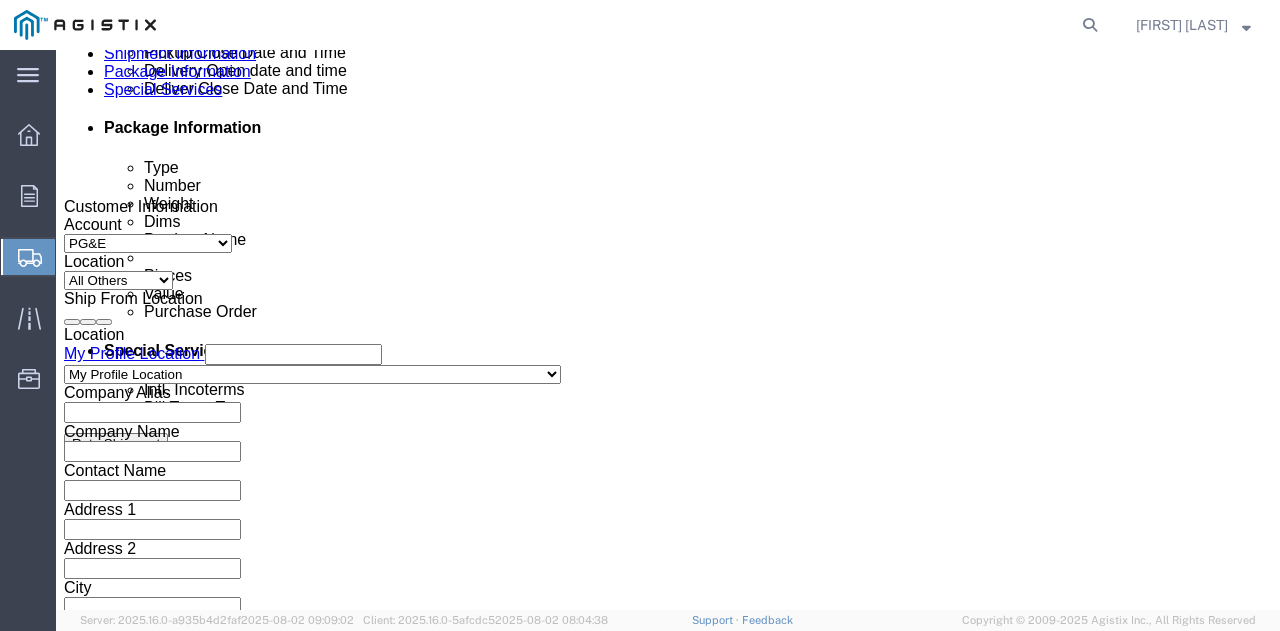click on "Deliver Open Date and Time" 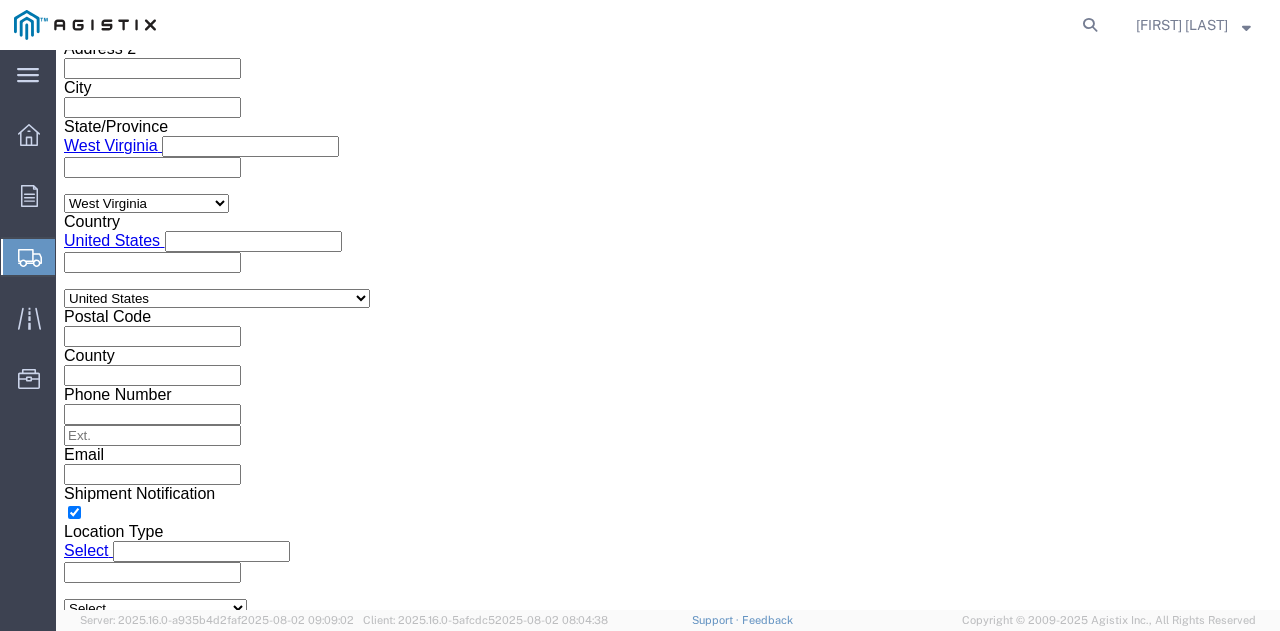 click on "8:30 AM" 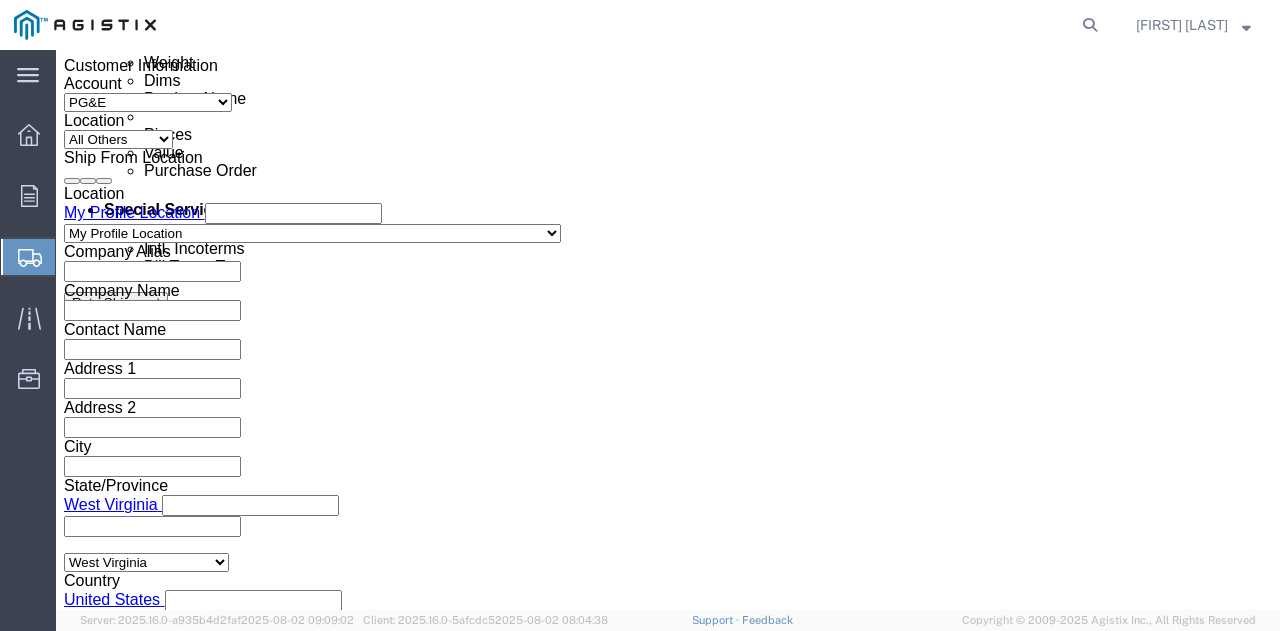 scroll, scrollTop: 1056, scrollLeft: 0, axis: vertical 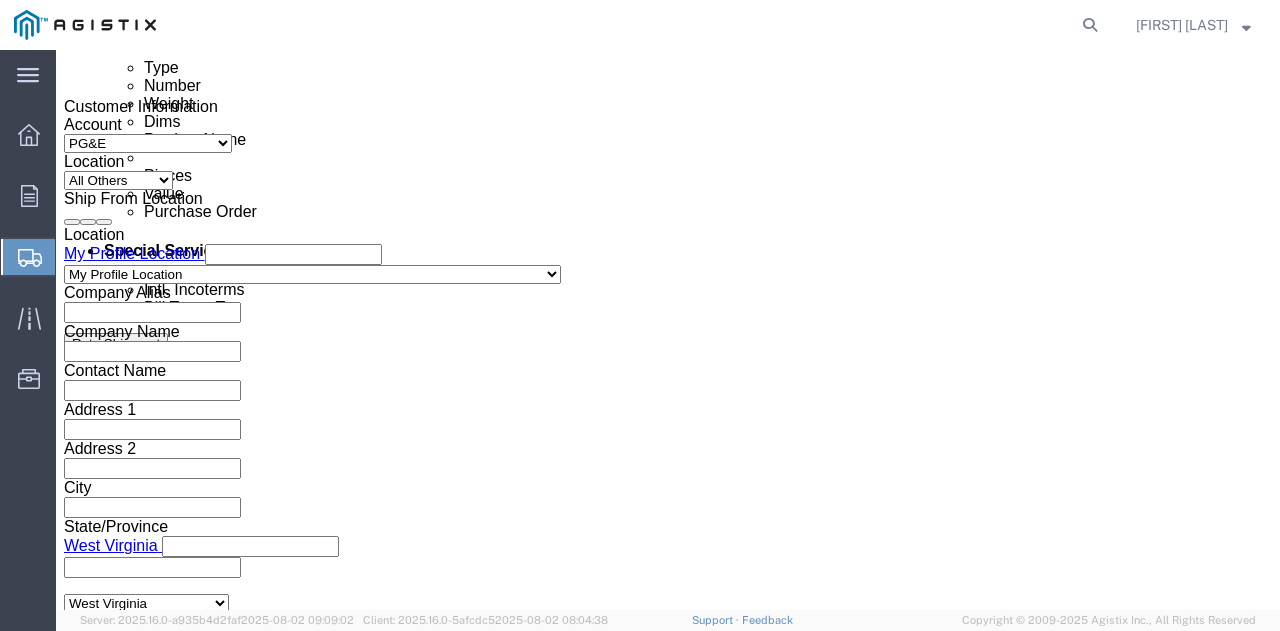 click 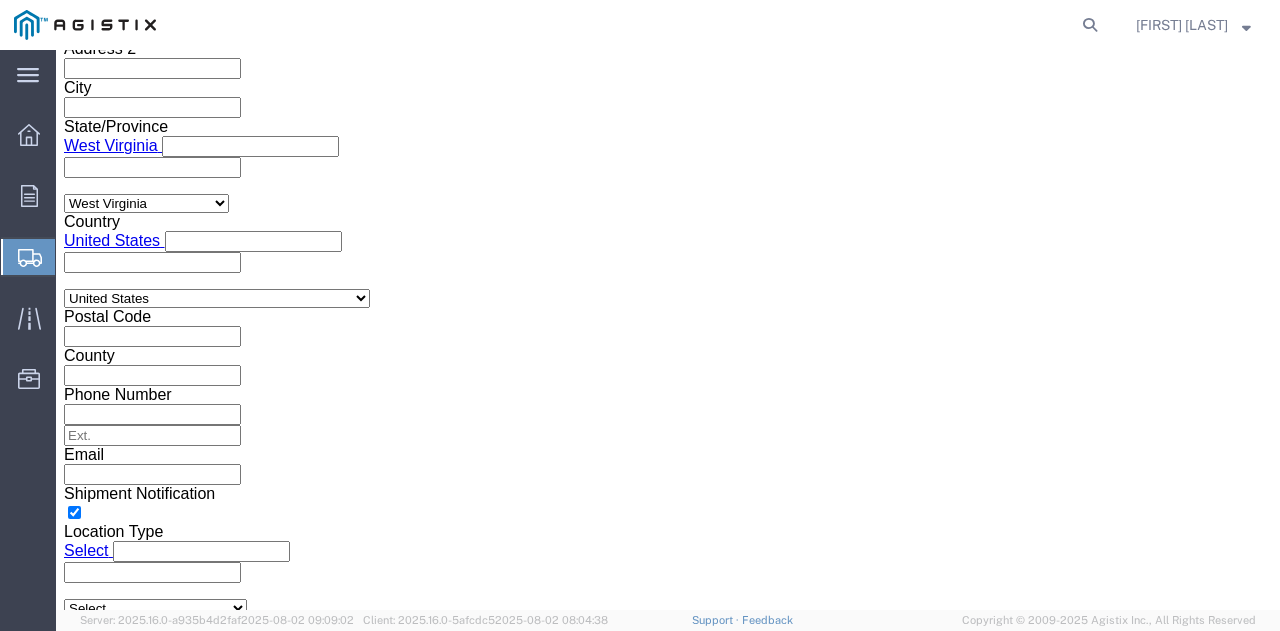 type on "4:30 PM" 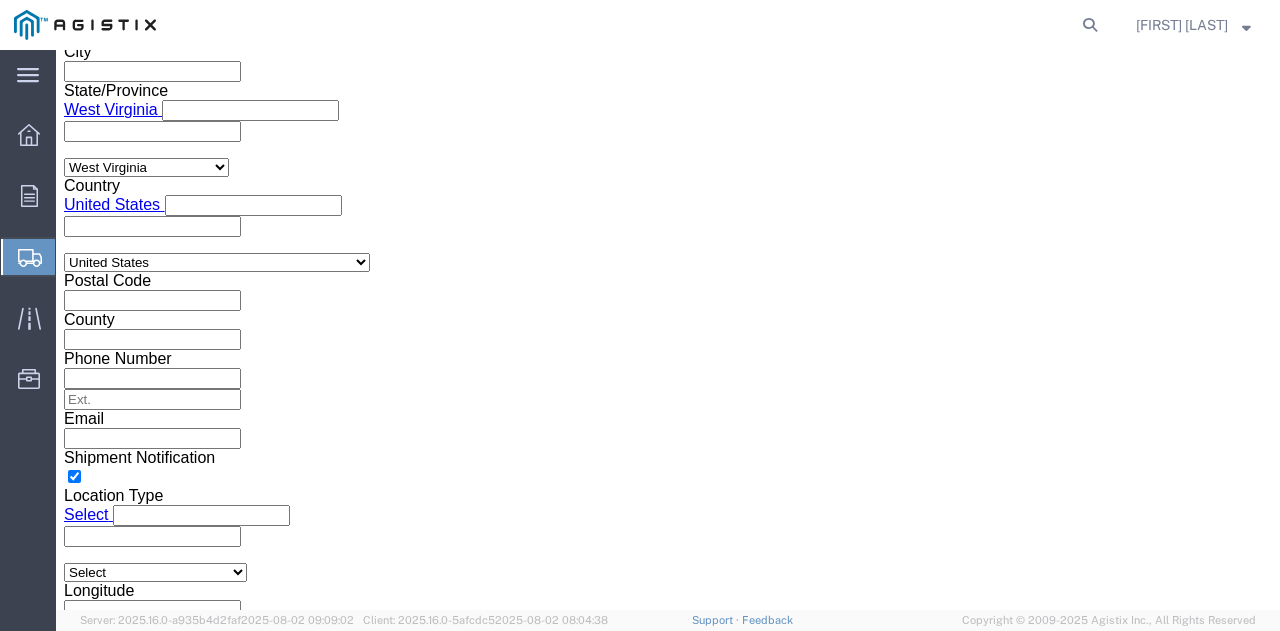 scroll, scrollTop: 1492, scrollLeft: 0, axis: vertical 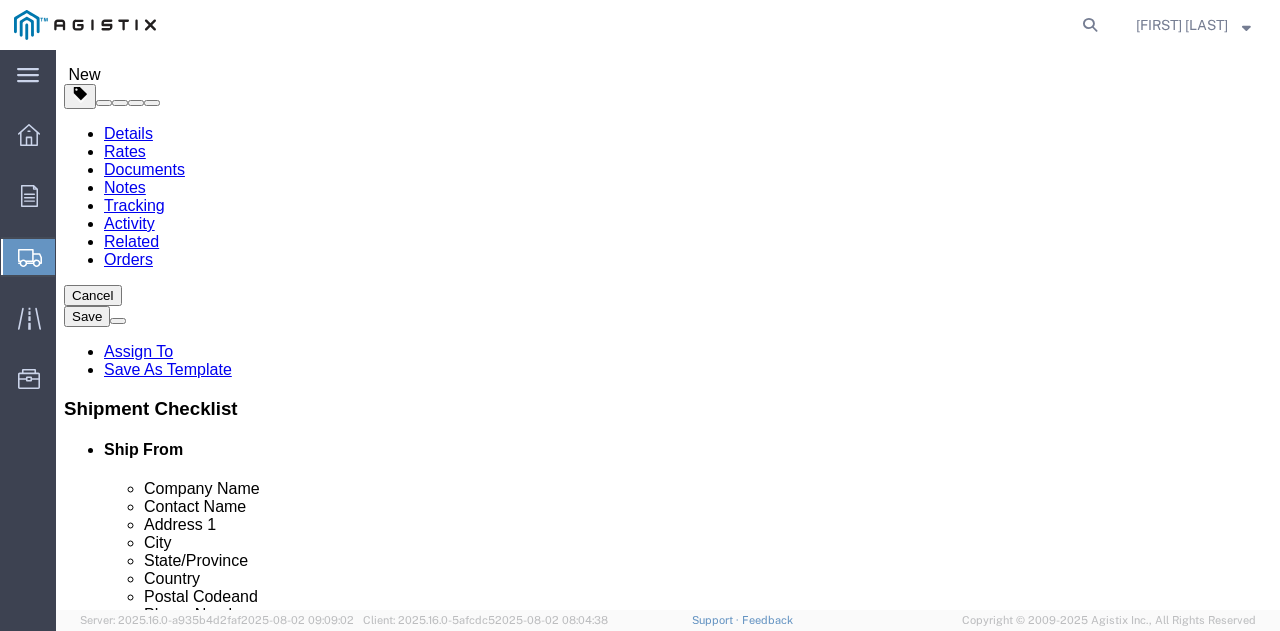 click on "Select Bulk Bundle(s) Cardboard Box(es) Carton(s) Crate(s) Drum(s) (Fiberboard) Drum(s) (Metal) Drum(s) (Plastic) Envelope Naked Cargo (UnPackaged) Pallet(s) Oversized (Not Stackable) Pallet(s) Oversized (Stackable) Pallet(s) Standard (Not Stackable) Pallet(s) Standard (Stackable) Roll(s) Your Packaging" 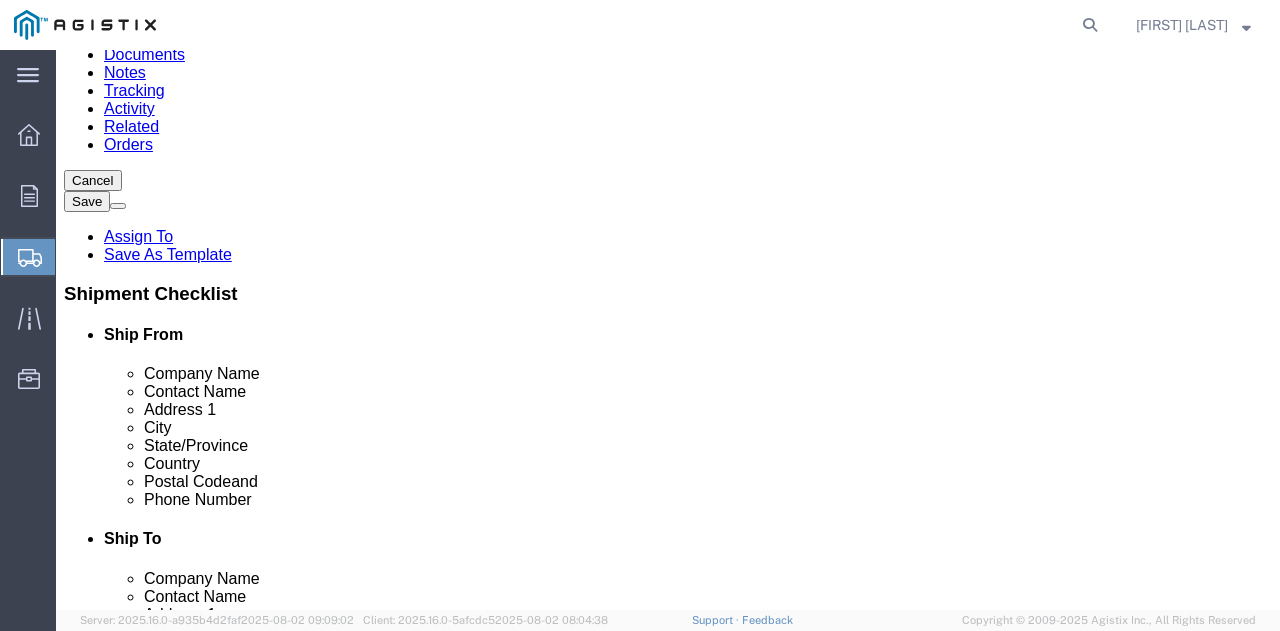 scroll, scrollTop: 226, scrollLeft: 0, axis: vertical 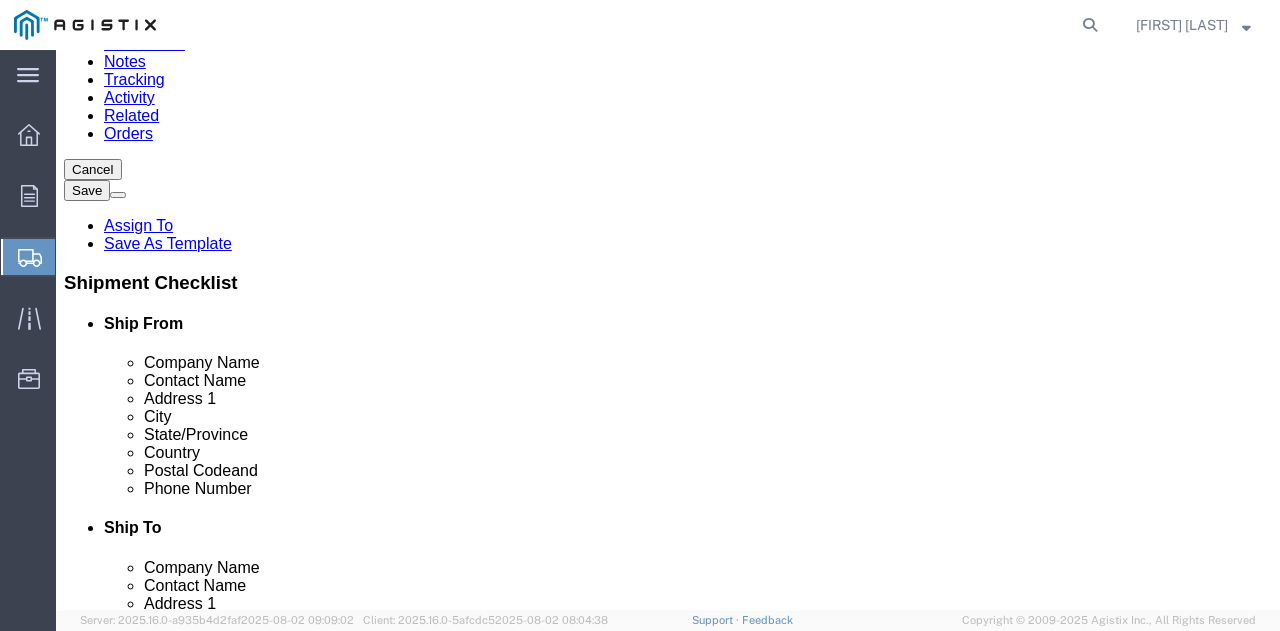 click on "Continue" 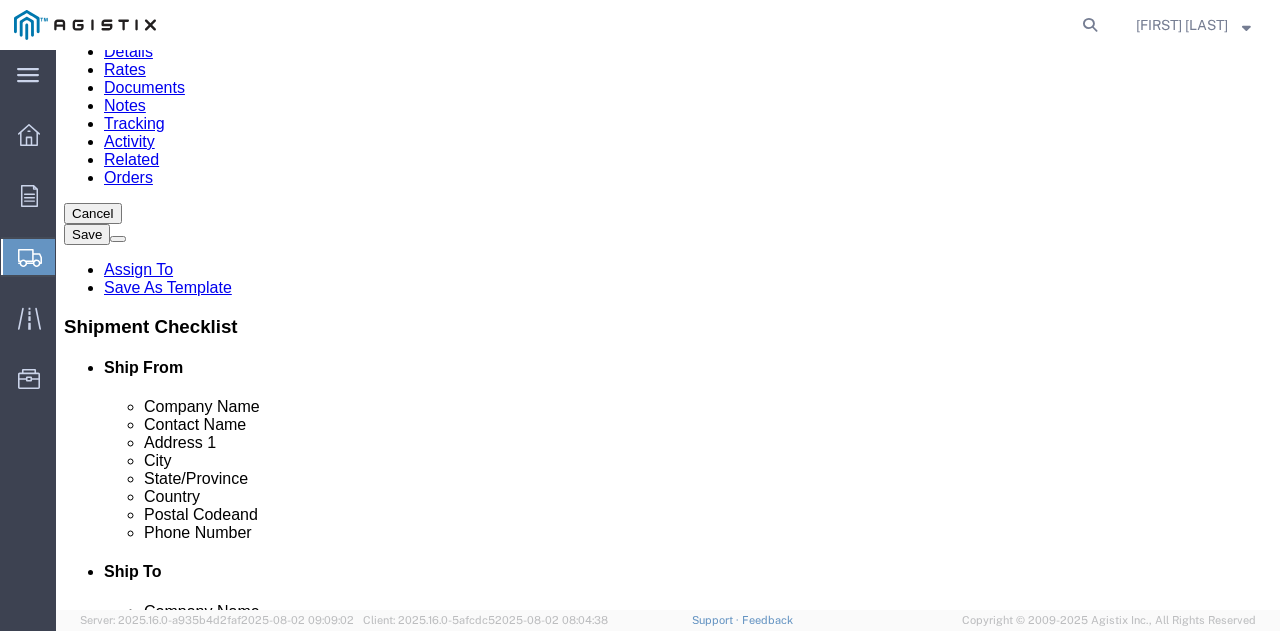 scroll, scrollTop: 200, scrollLeft: 0, axis: vertical 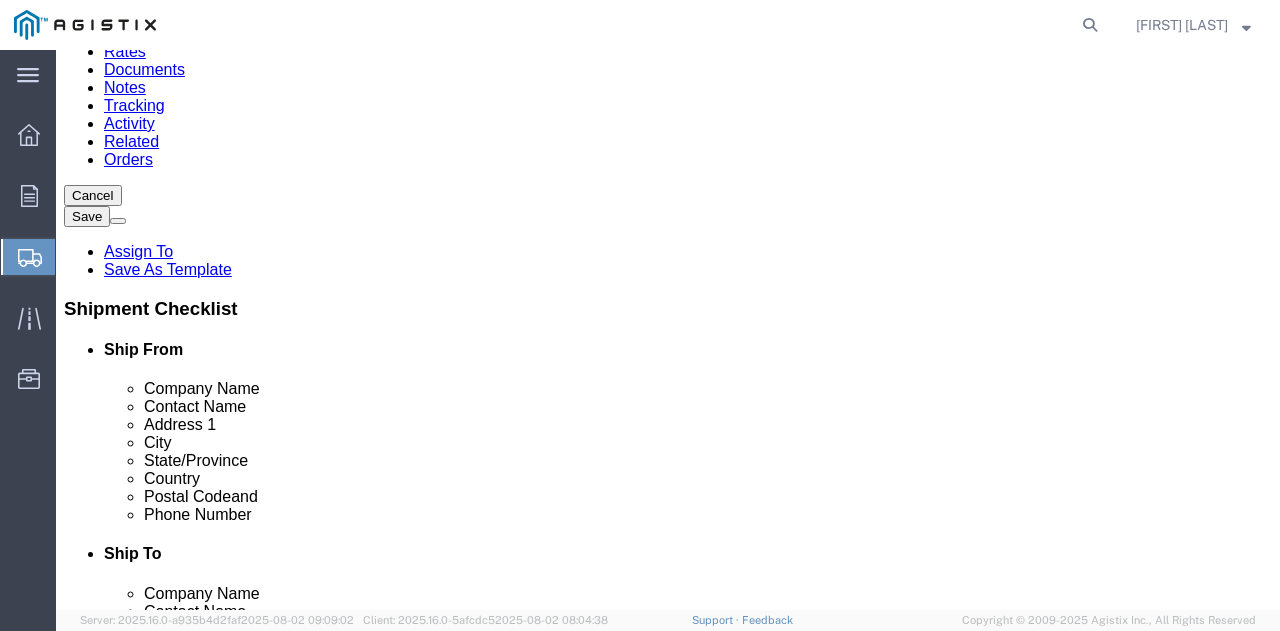 click on "Details" 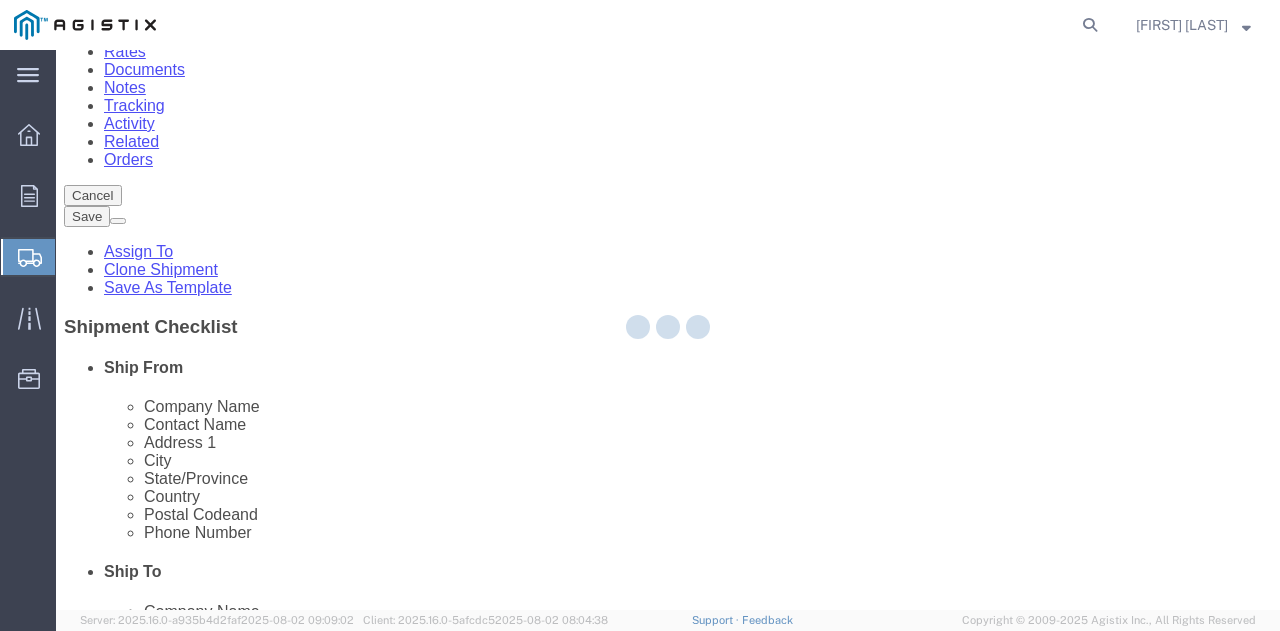 select on "22754" 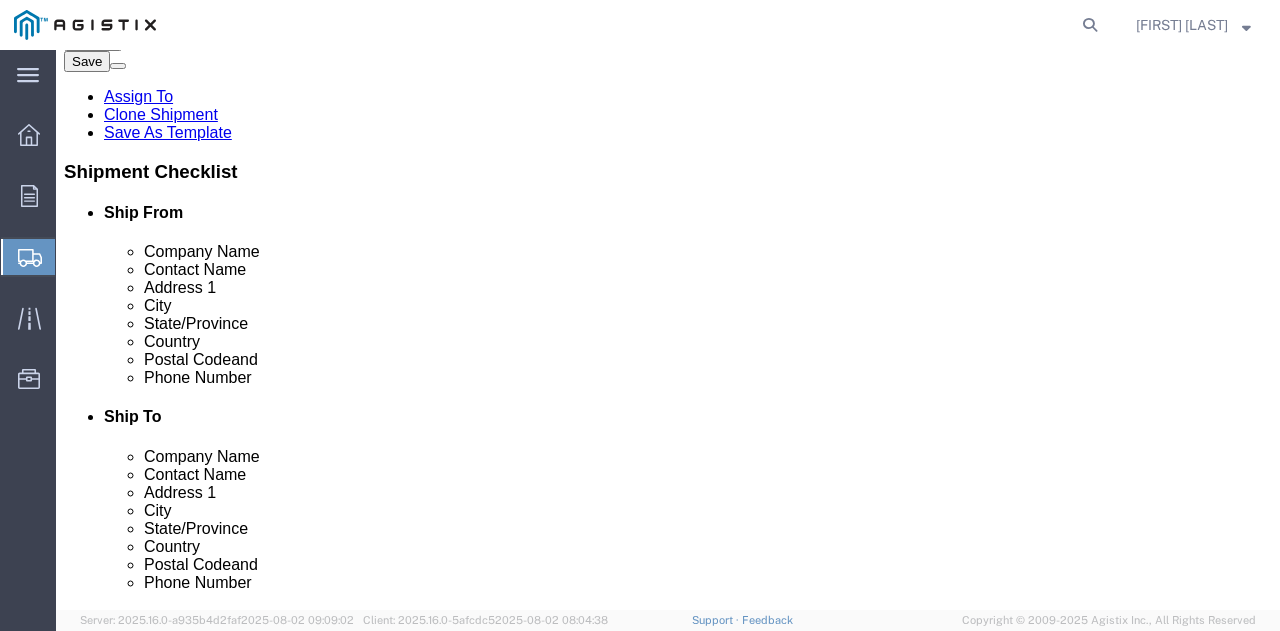 scroll, scrollTop: 400, scrollLeft: 0, axis: vertical 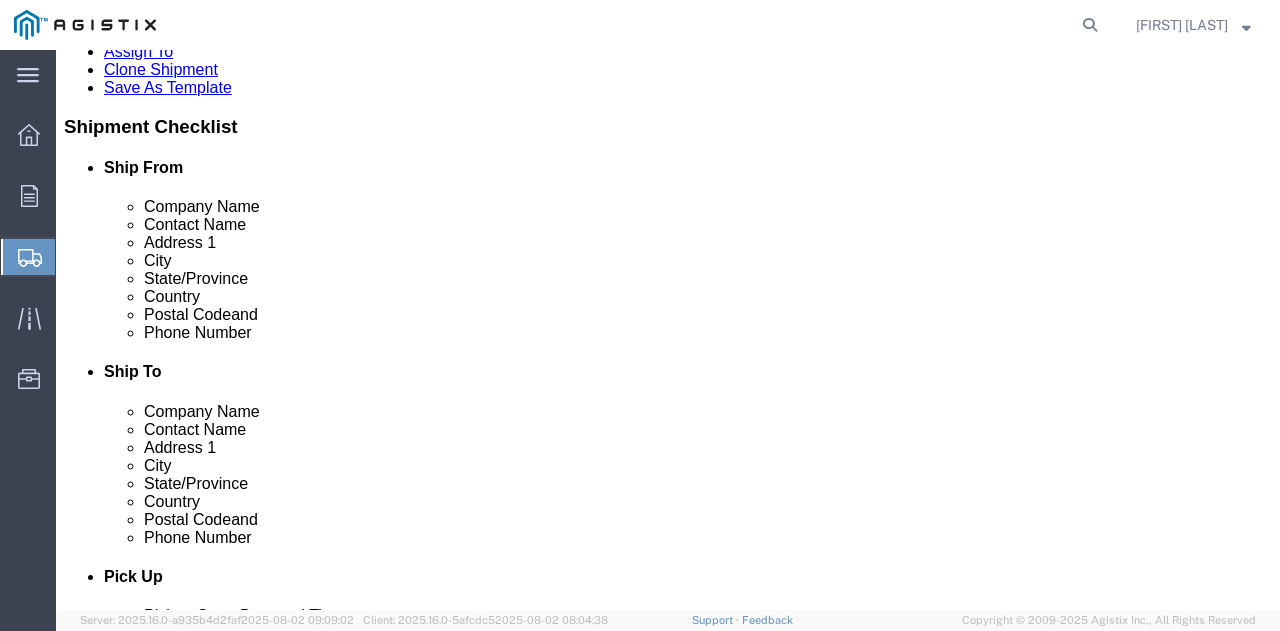 click on "Documents" 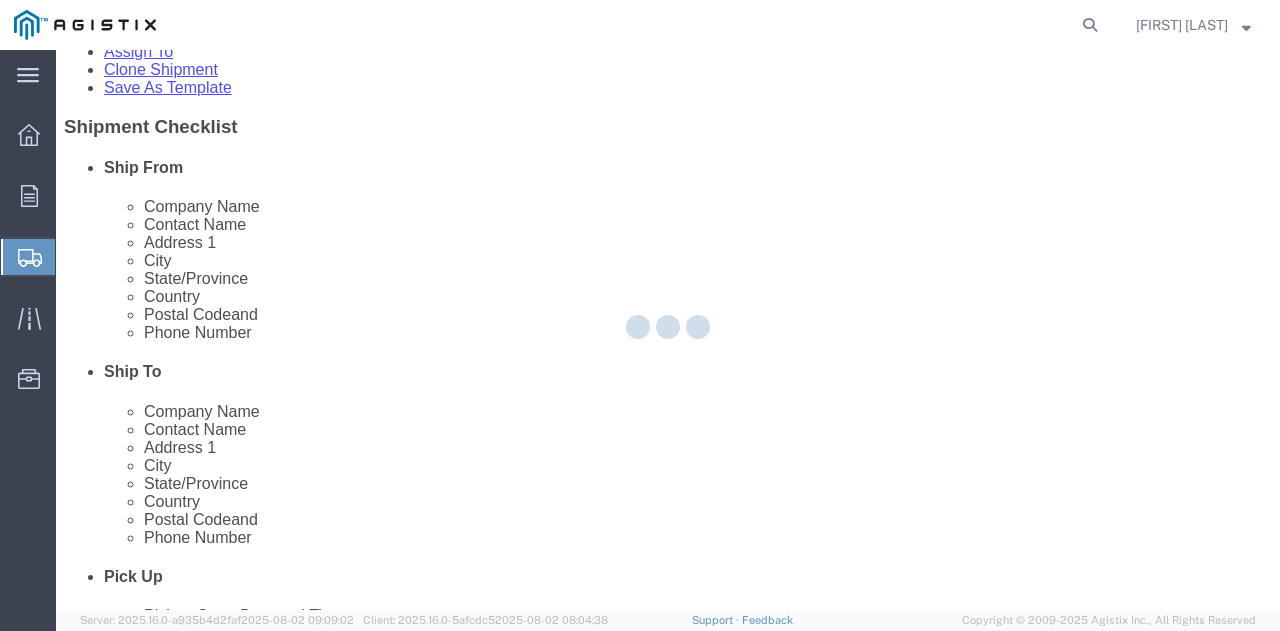 scroll, scrollTop: 0, scrollLeft: 0, axis: both 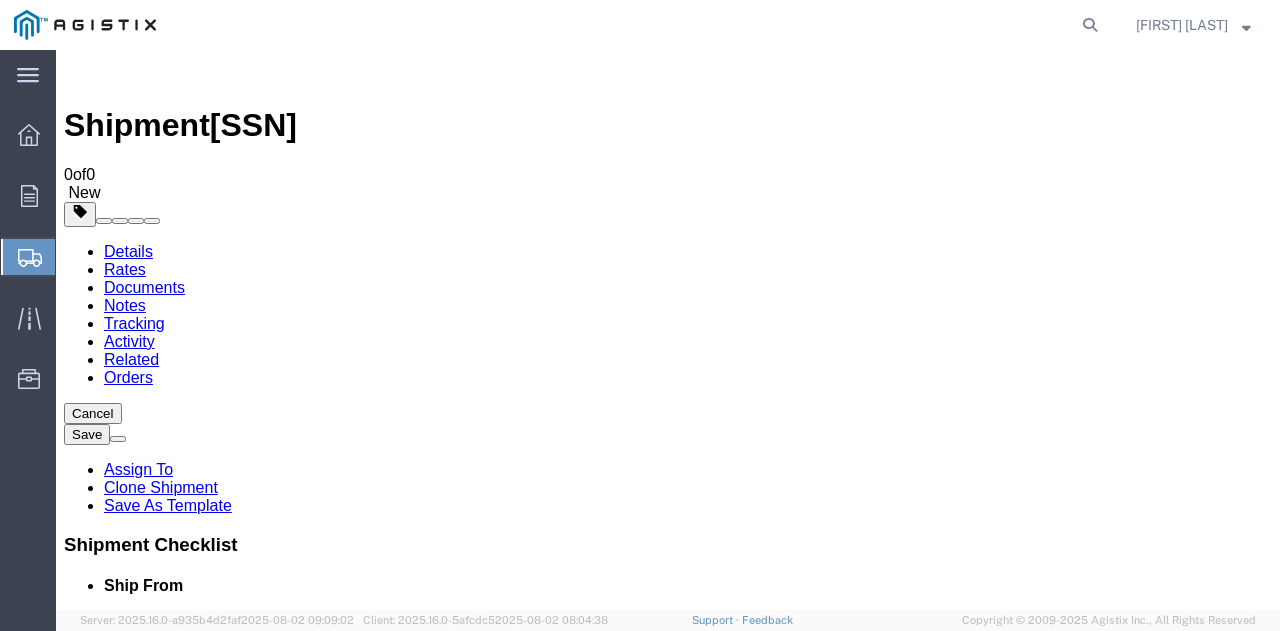 click on "Details" at bounding box center (128, 251) 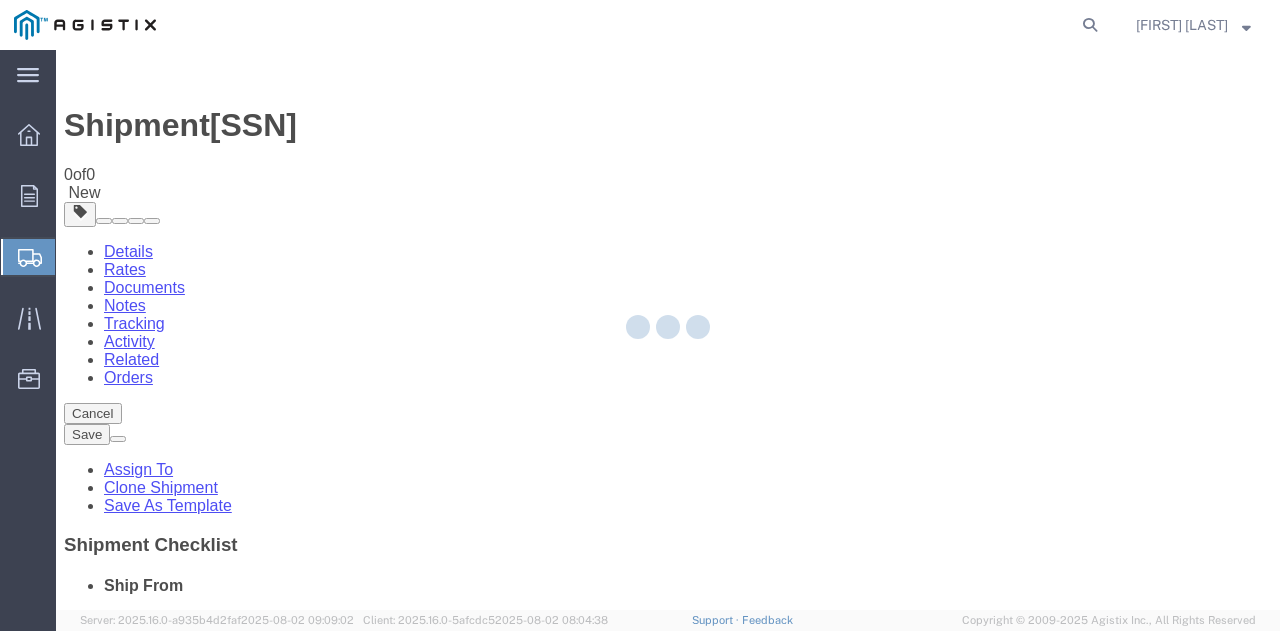 select on "22754" 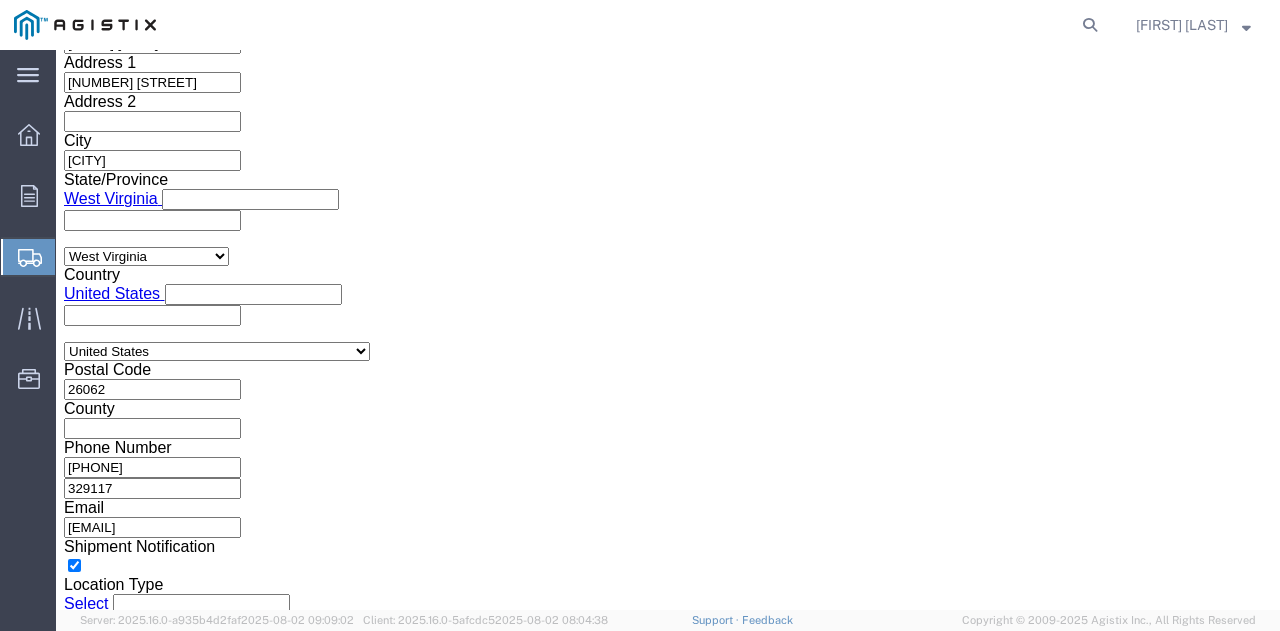 scroll, scrollTop: 1492, scrollLeft: 0, axis: vertical 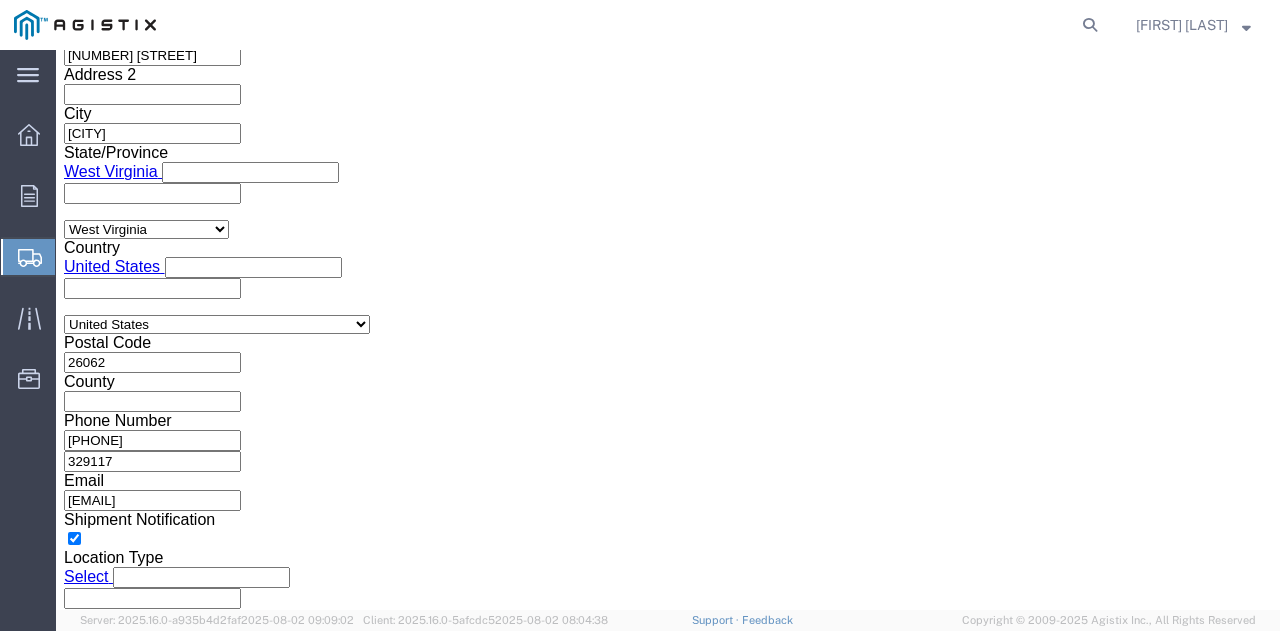 click on "Continue" 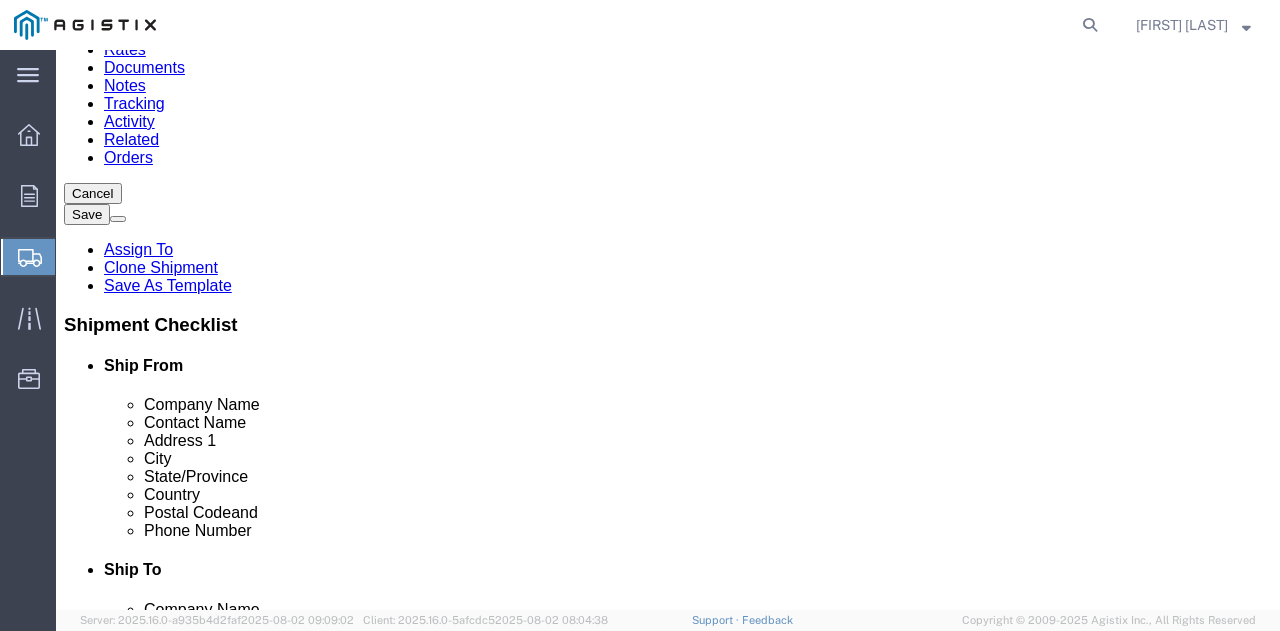 scroll, scrollTop: 226, scrollLeft: 0, axis: vertical 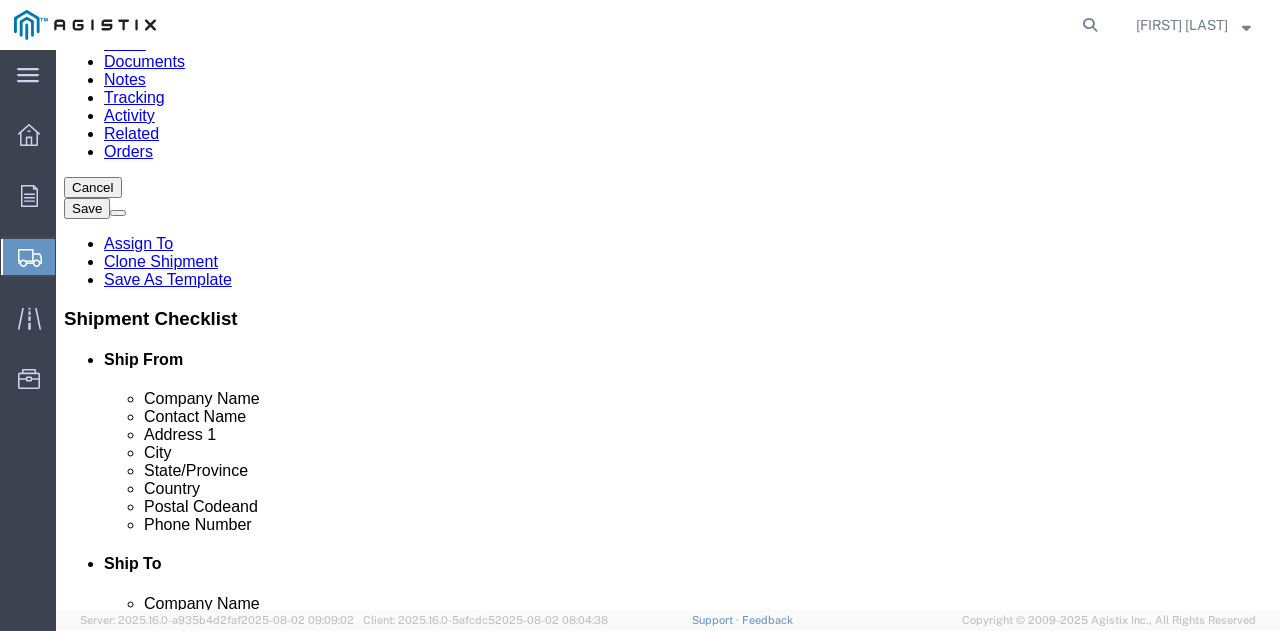 click on "Continue" 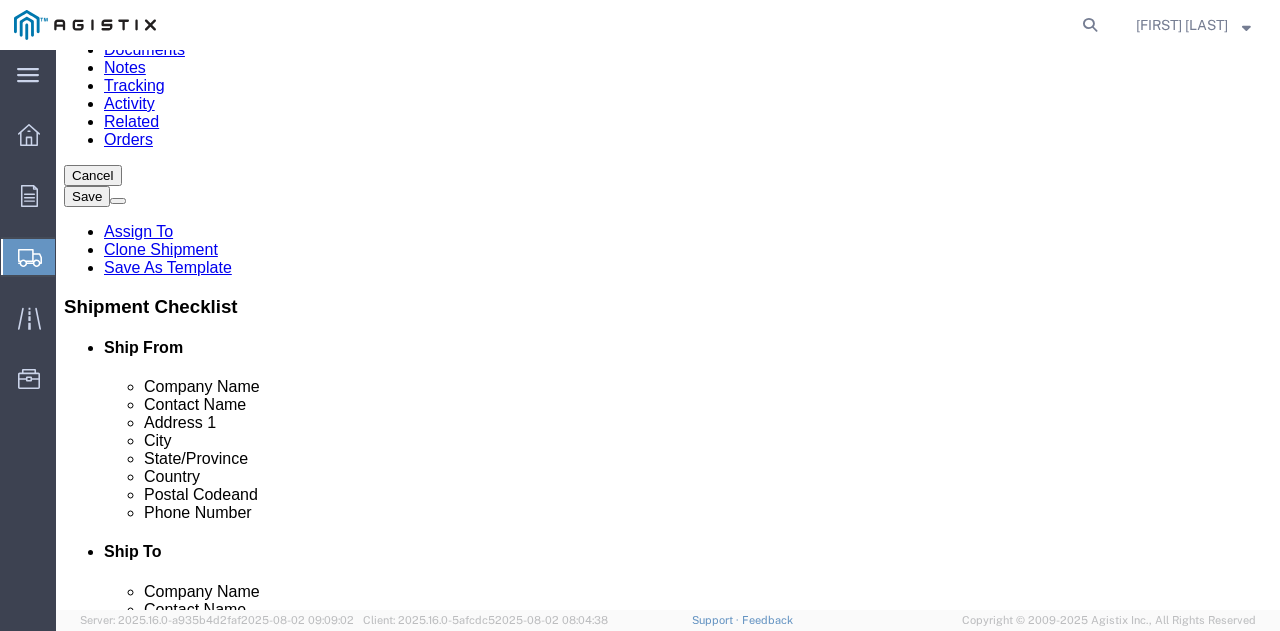 scroll, scrollTop: 192, scrollLeft: 0, axis: vertical 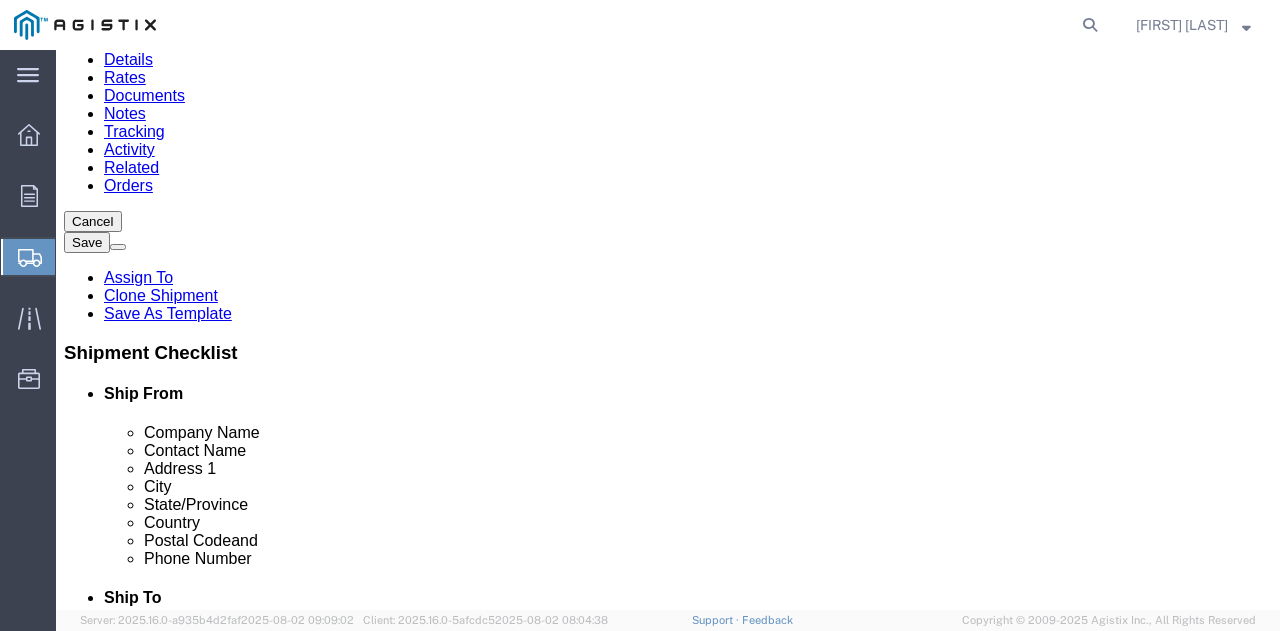 click on "Select Buyer Cost Center Department Operations Number Order Number Sales Person" 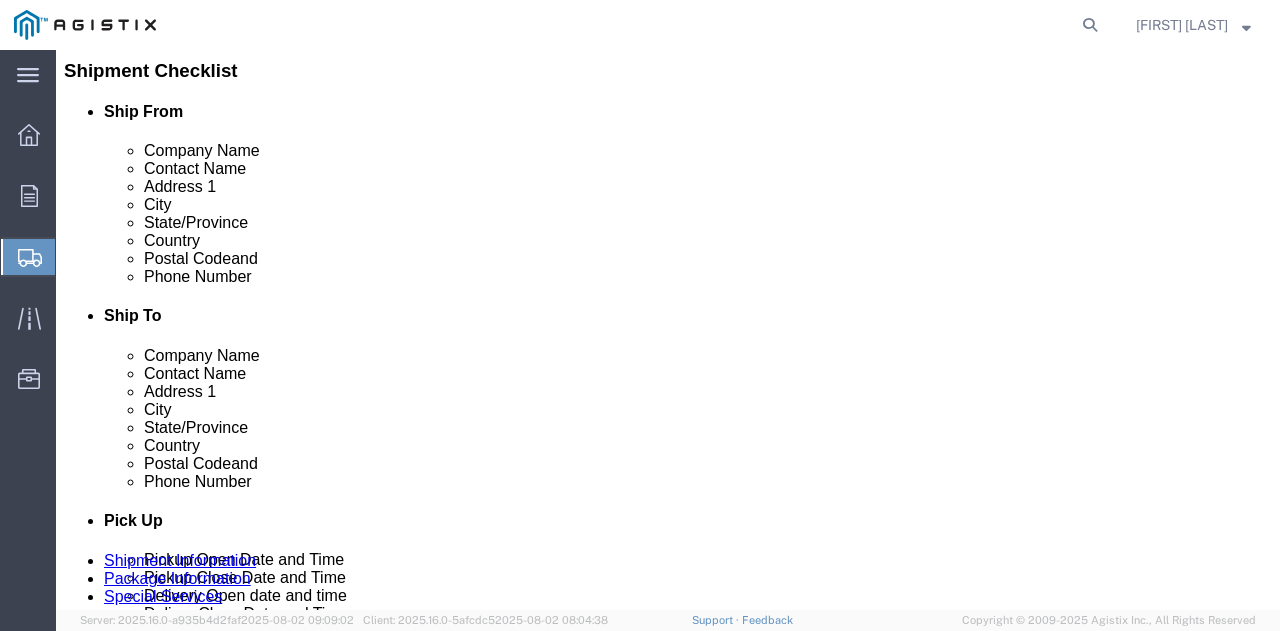 scroll, scrollTop: 492, scrollLeft: 0, axis: vertical 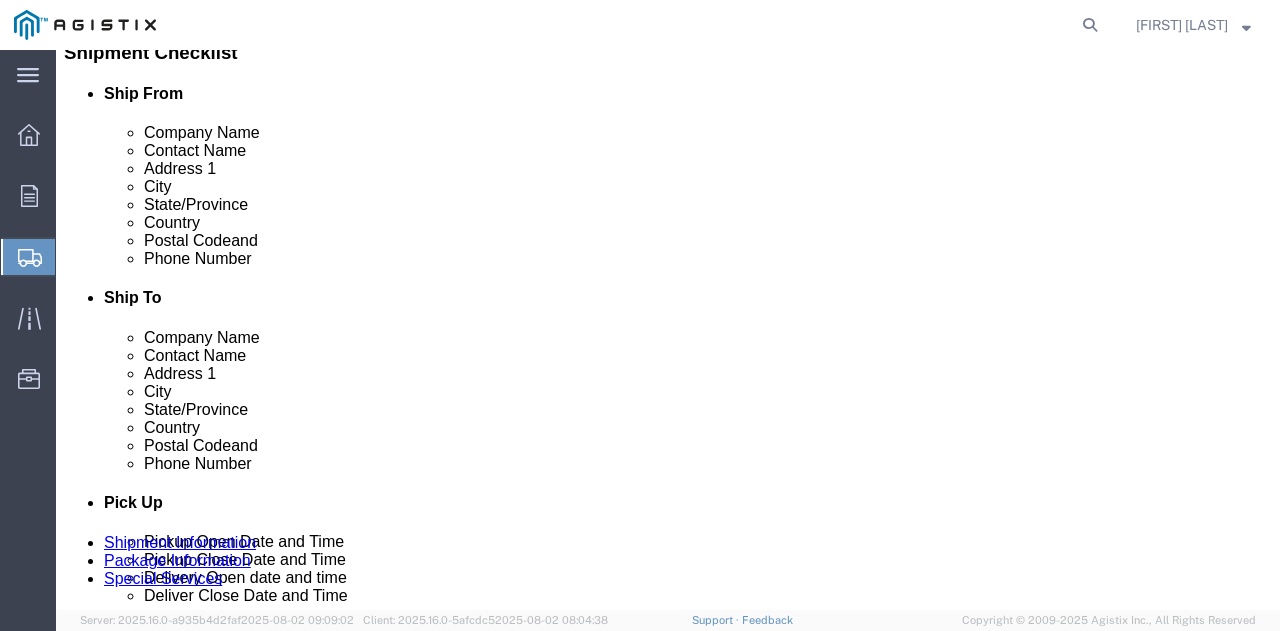 click on "Select DHL FedEx Express UPS" 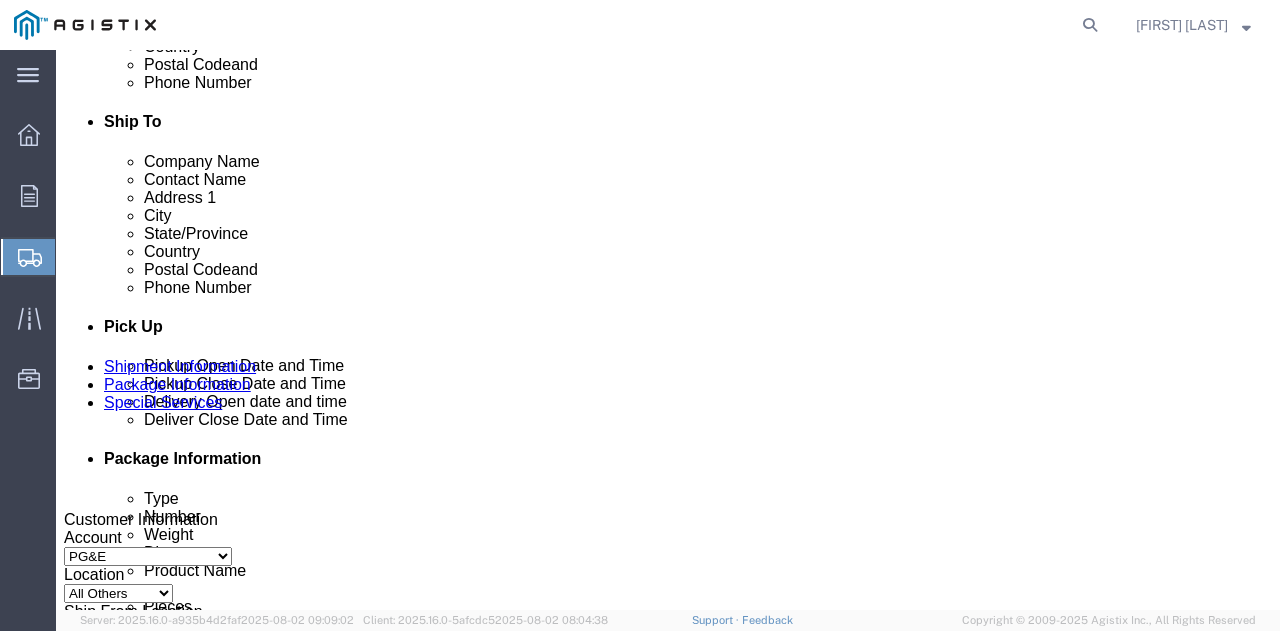 scroll, scrollTop: 670, scrollLeft: 0, axis: vertical 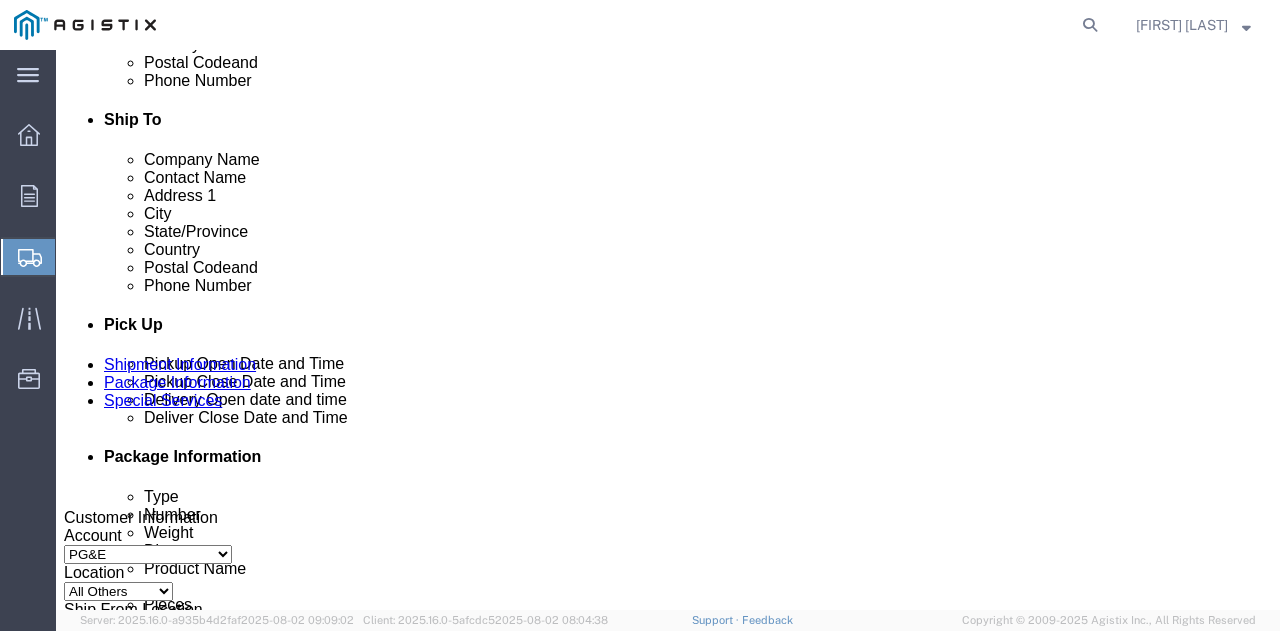 click on "810 Gilmore Avenue" 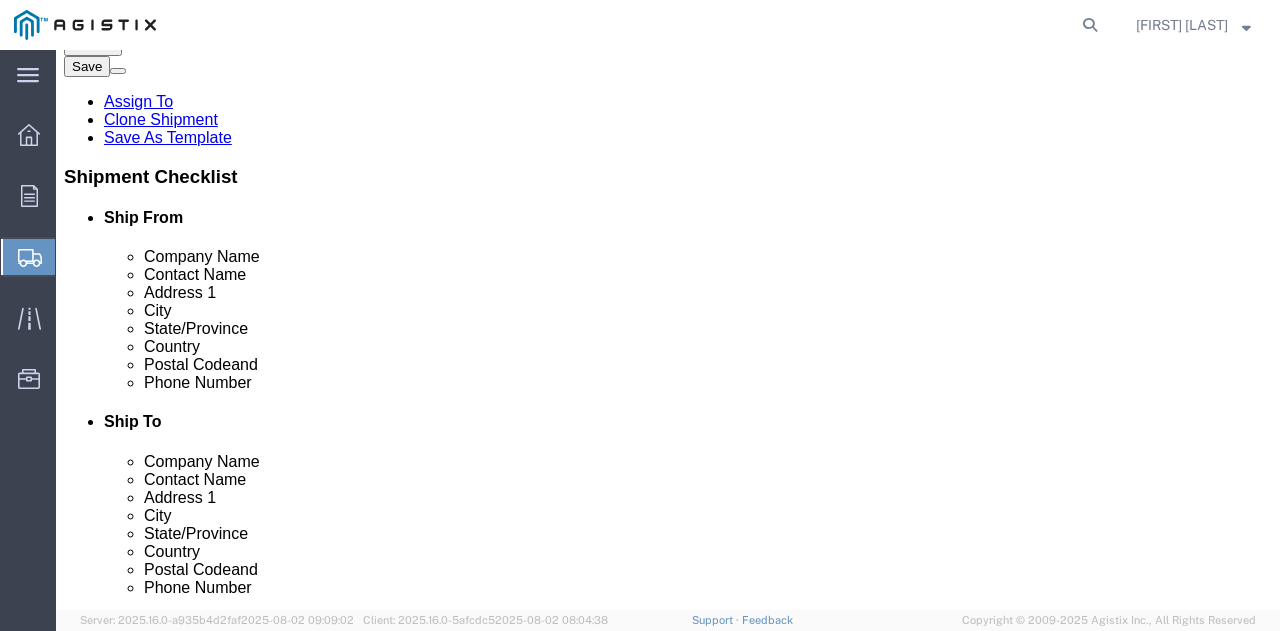 scroll, scrollTop: 400, scrollLeft: 0, axis: vertical 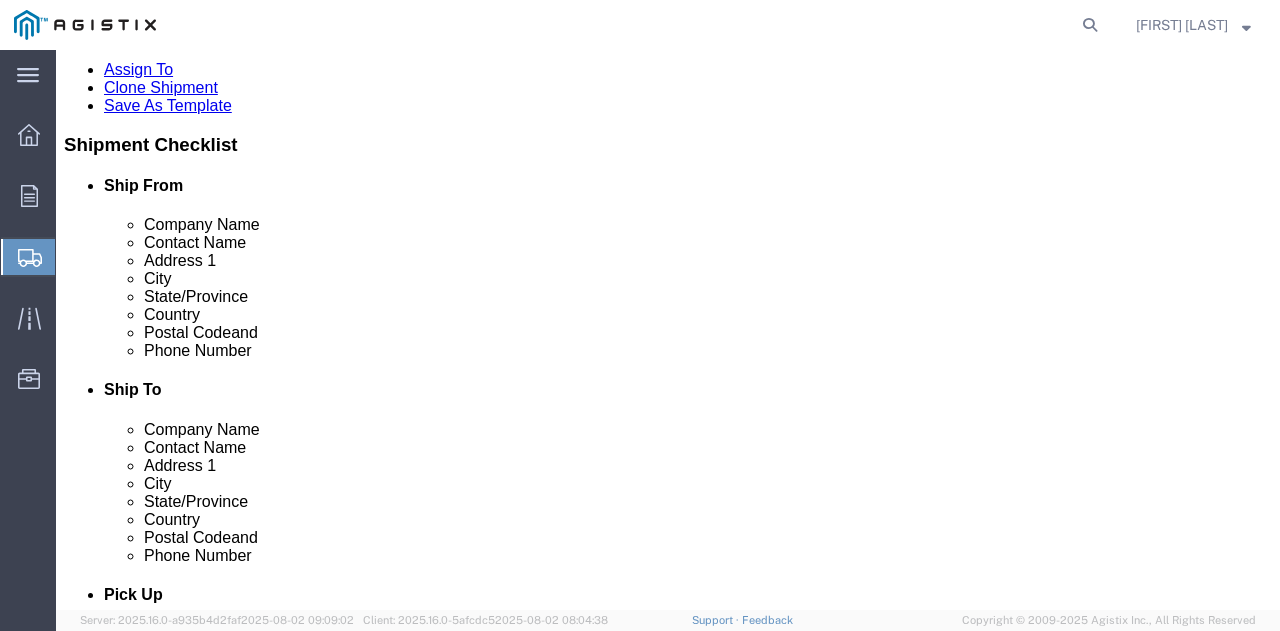 click on "Select Recipient Account Sender/Shipper Third Party Account" 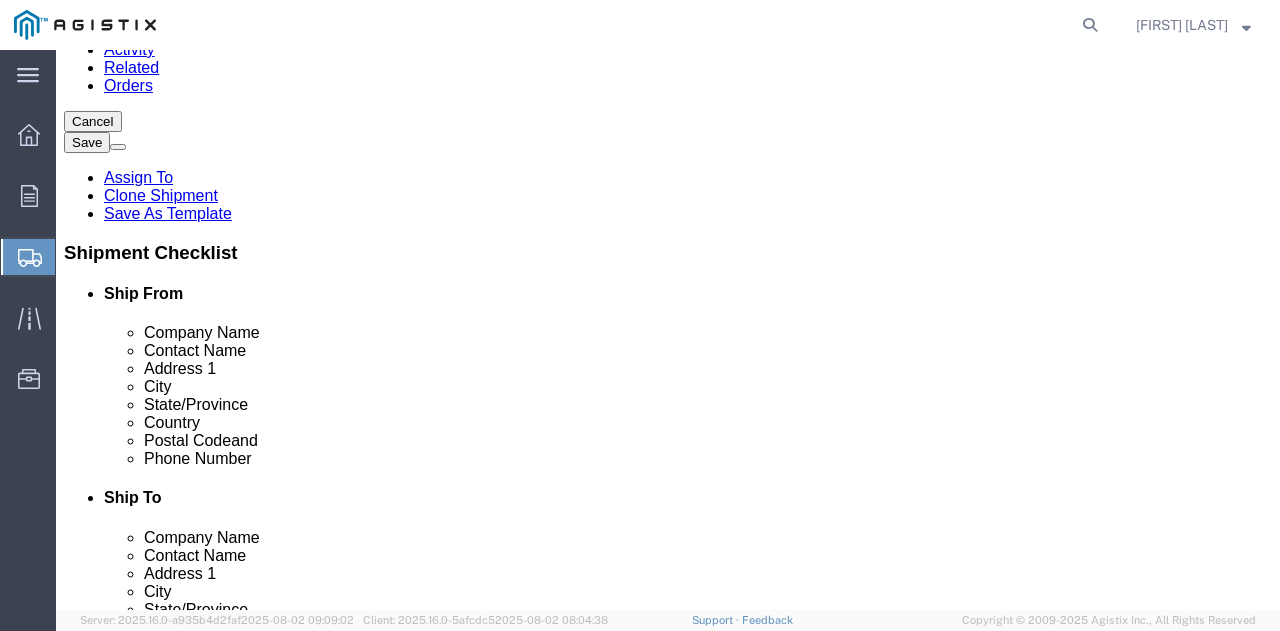 click on "Select Recipient Account Sender/Shipper Third Party Account" 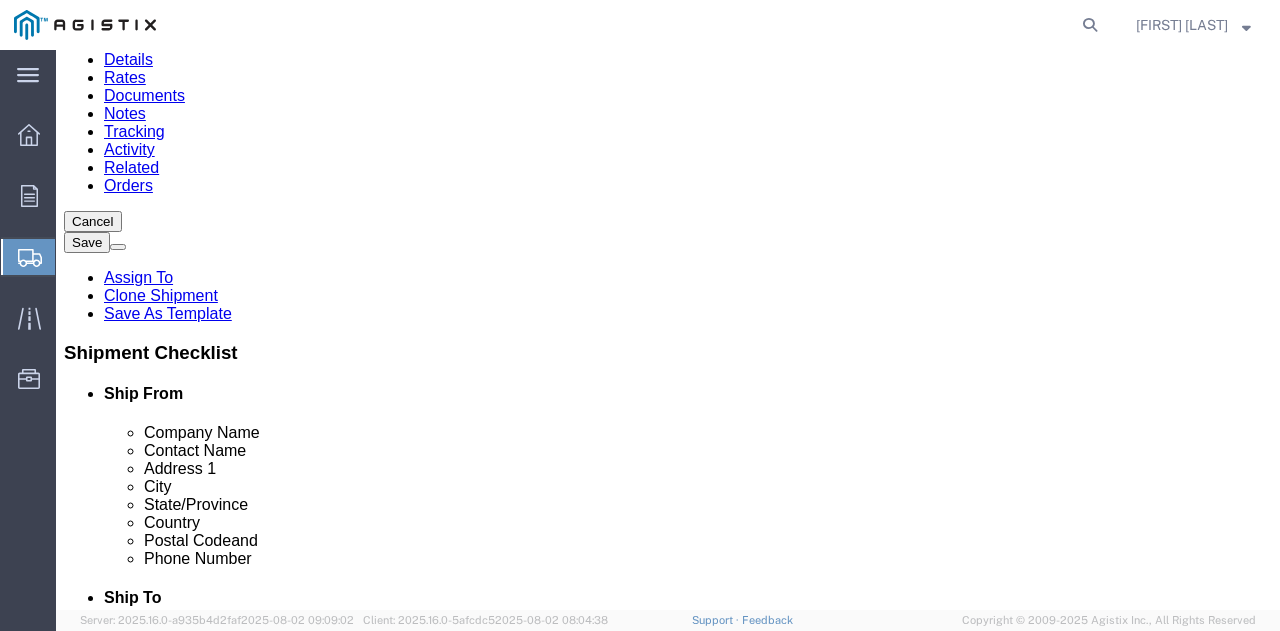 click on "Select Recipient Account Sender/Shipper Third Party Account" 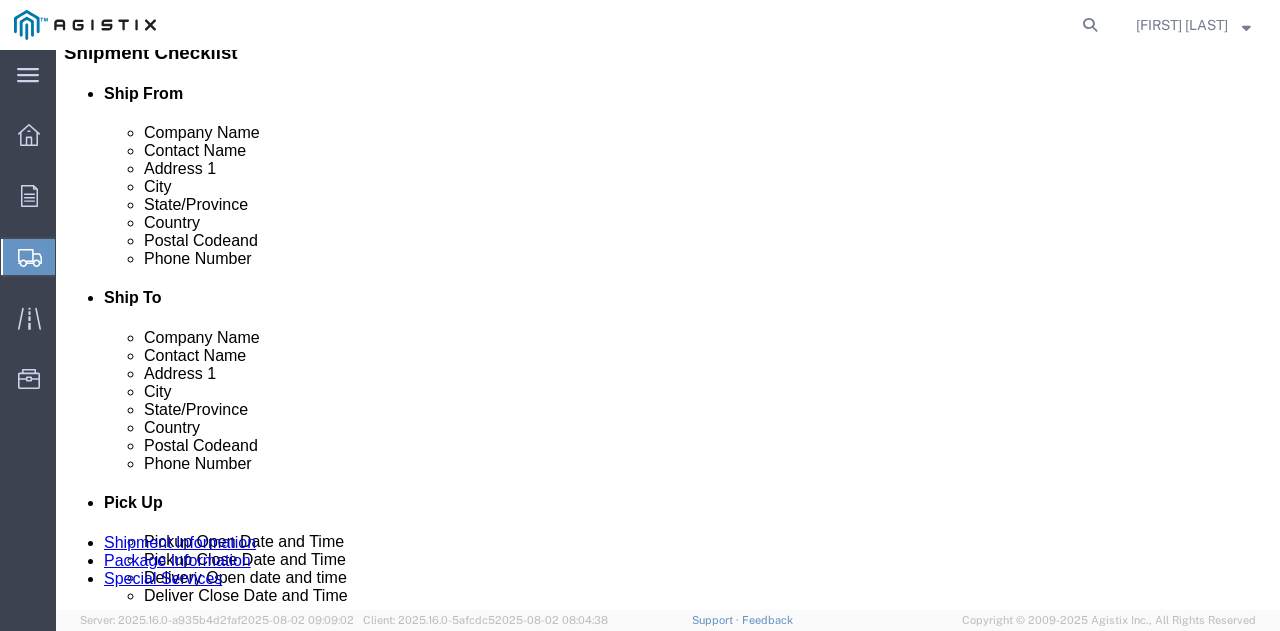 scroll, scrollTop: 592, scrollLeft: 0, axis: vertical 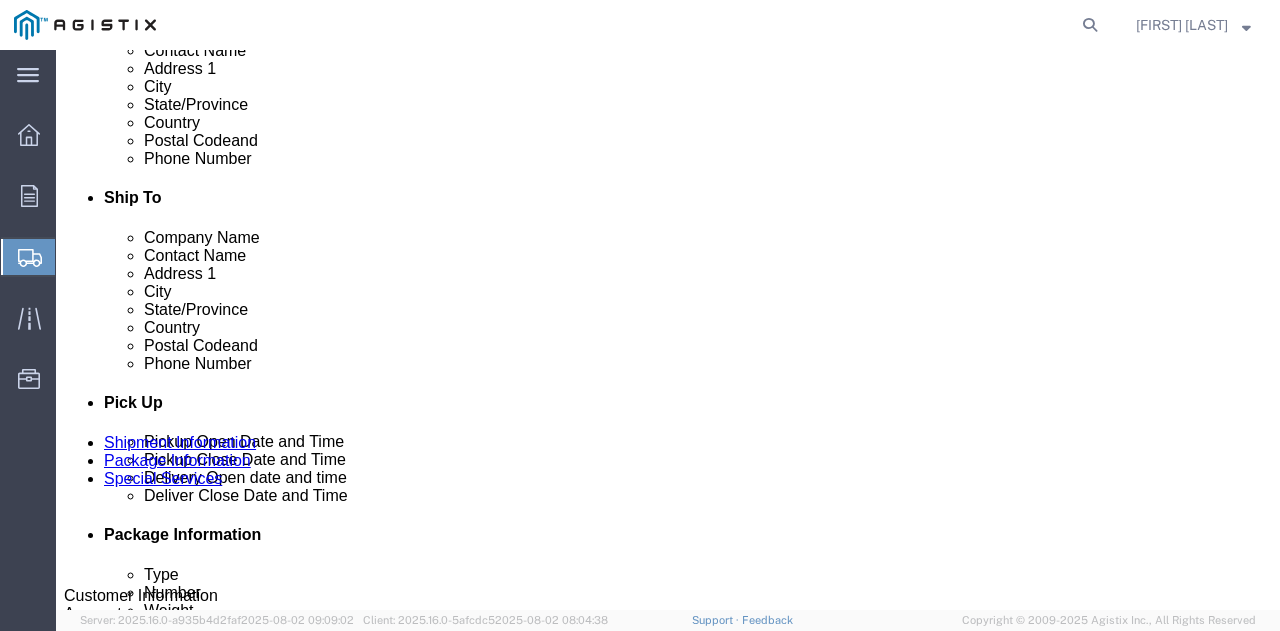 click on "810 Gilmore Avenue" 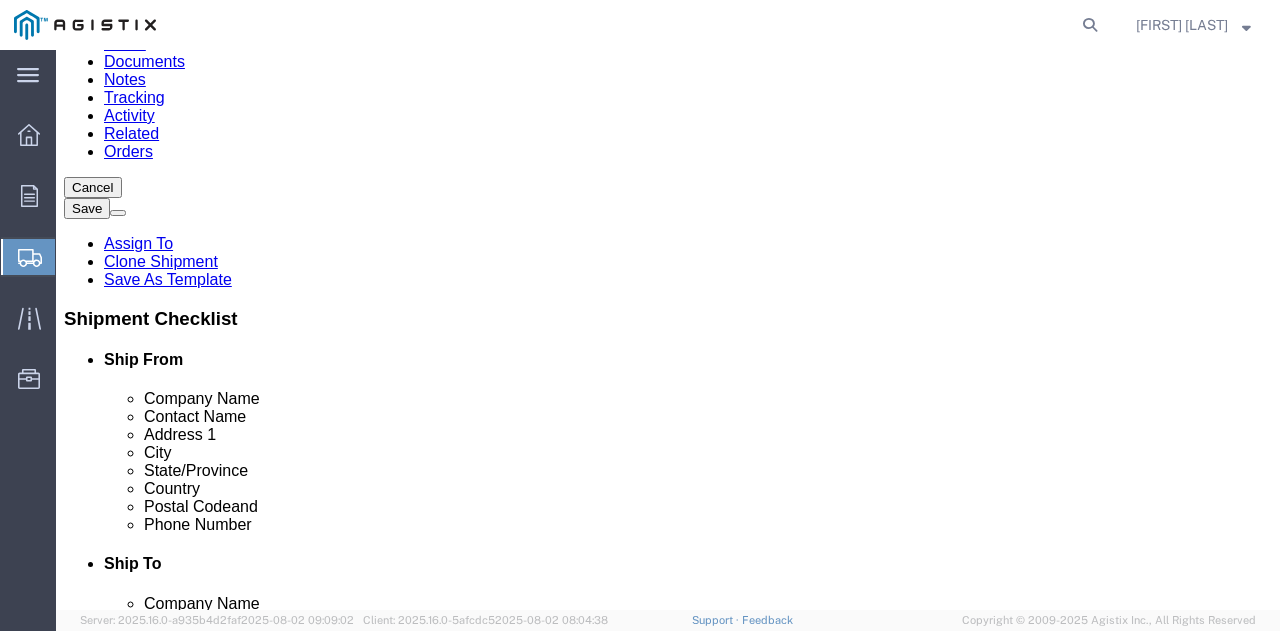 scroll, scrollTop: 270, scrollLeft: 0, axis: vertical 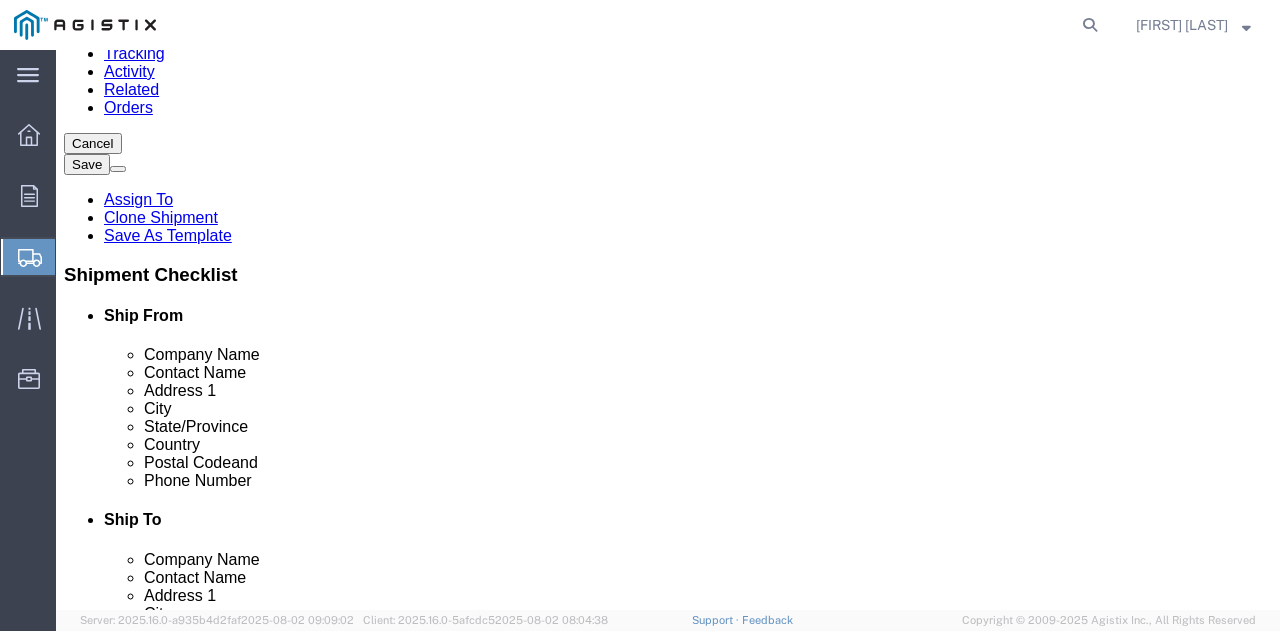 click on "Select Free of Charge Free of Cost NET 30 NET 45 NET 60 See Comment" 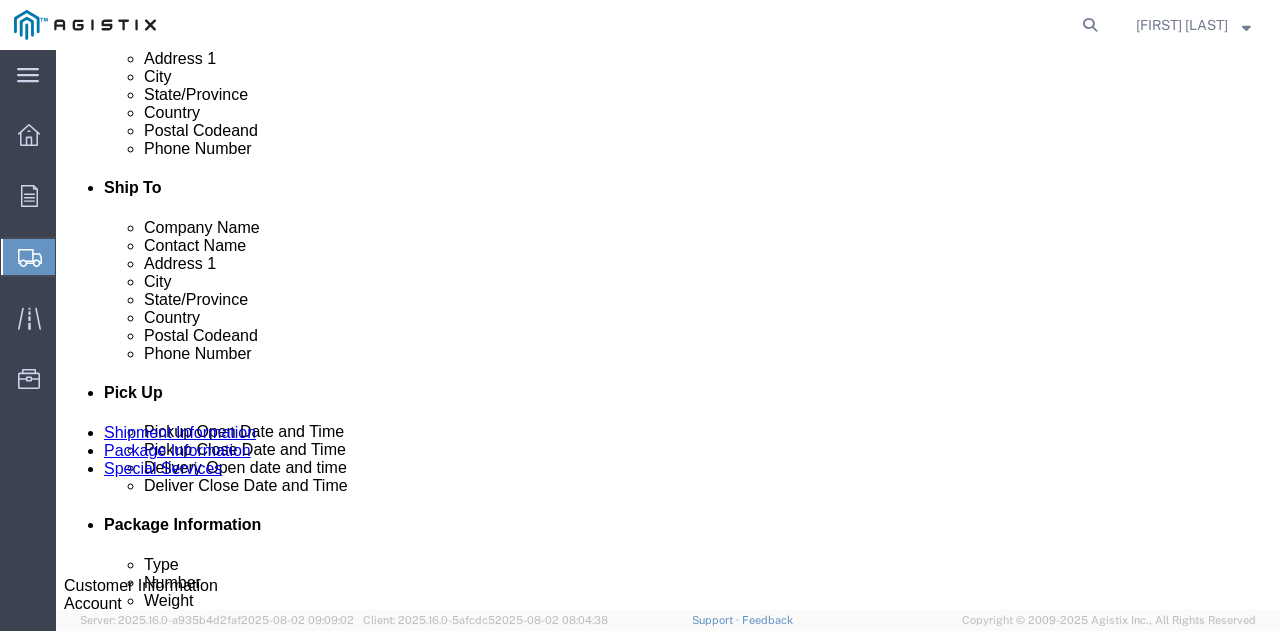 scroll, scrollTop: 570, scrollLeft: 0, axis: vertical 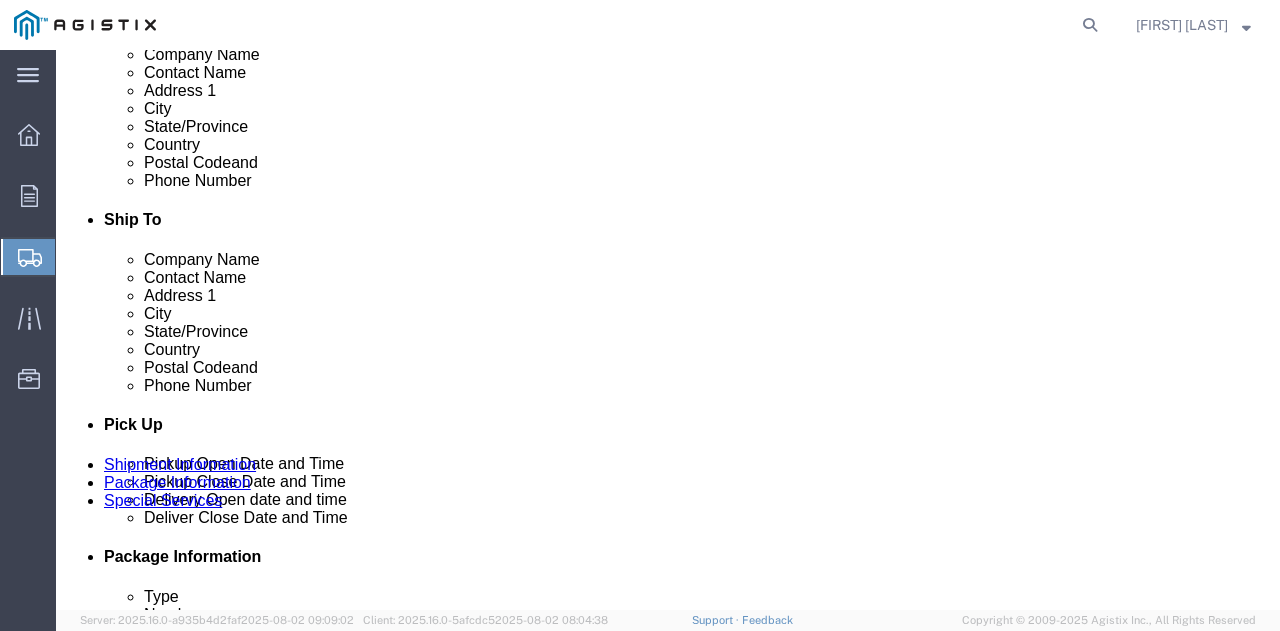 click on "810 Gilmore Avenue" 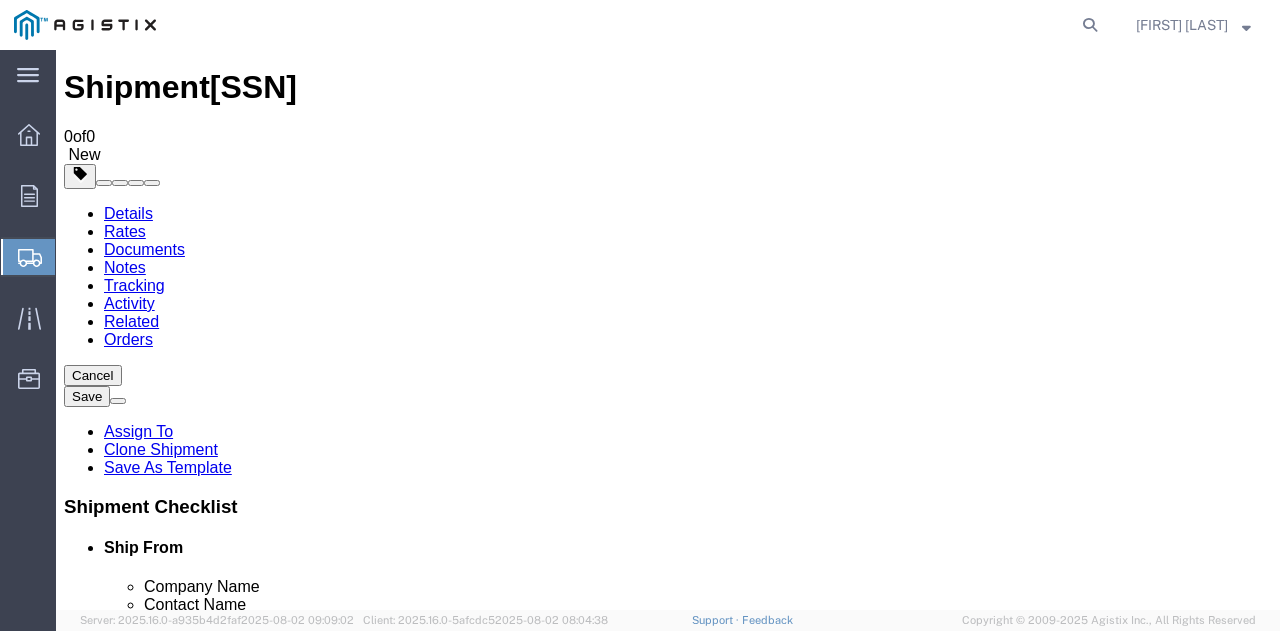 scroll, scrollTop: 0, scrollLeft: 0, axis: both 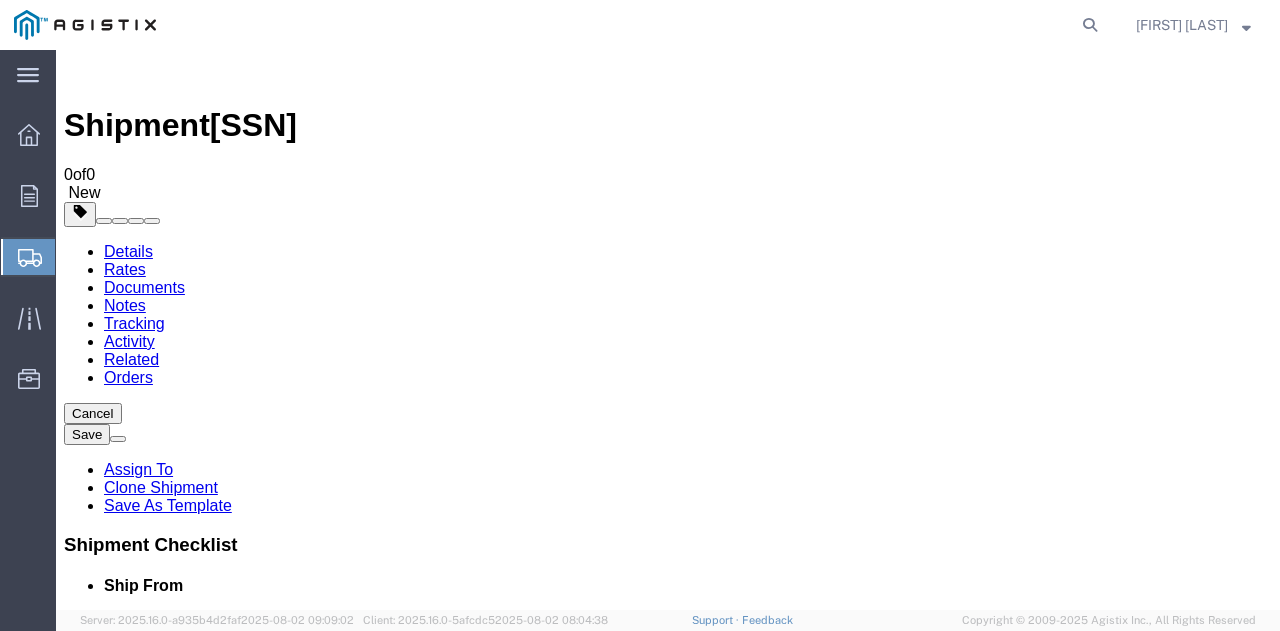 click on "Select 1 Day 2 Day 3-5 Day Economy 5+ Day" 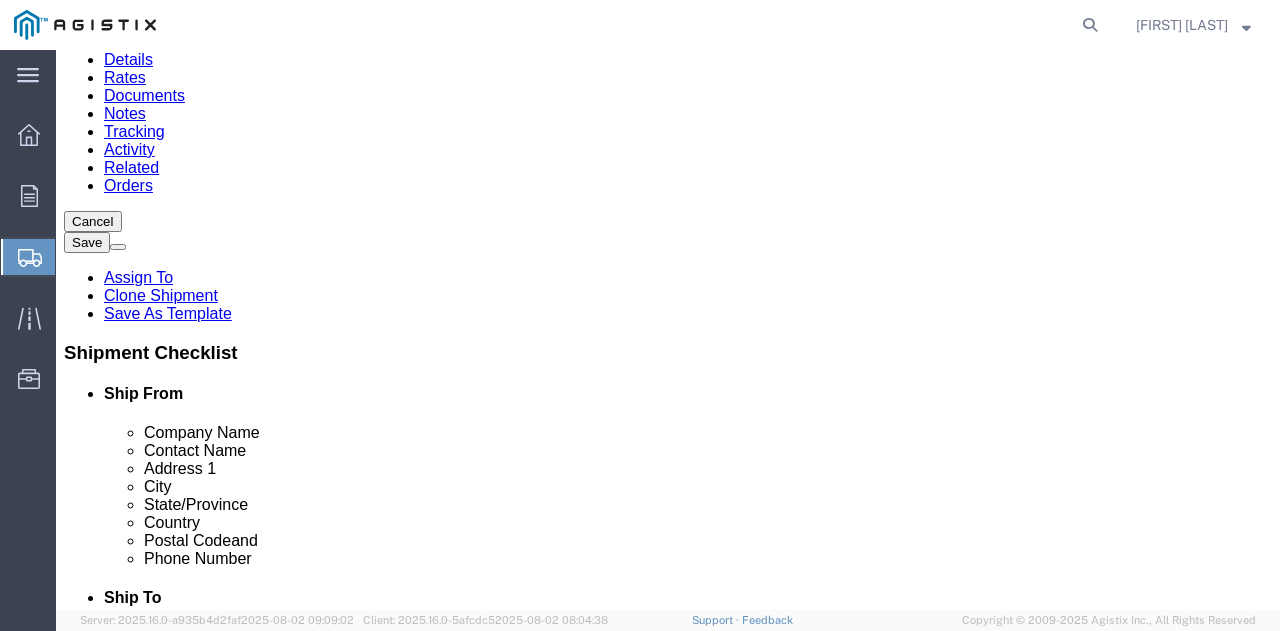 scroll, scrollTop: 0, scrollLeft: 0, axis: both 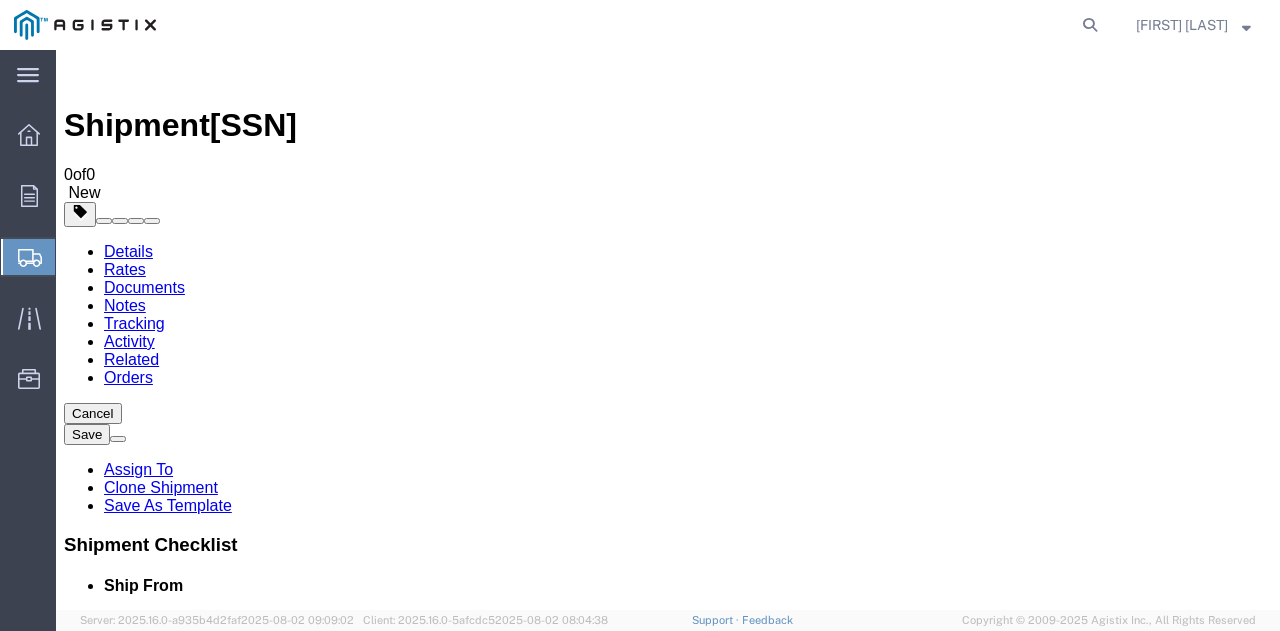 click on "Select ATA DTA DTD" 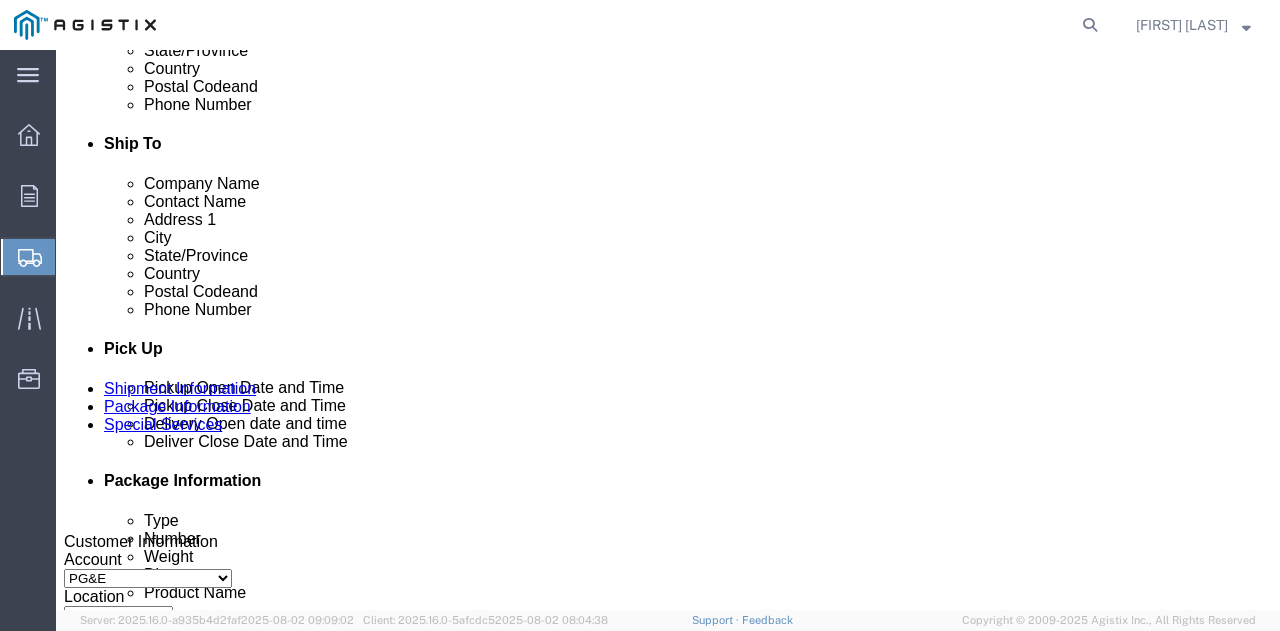 scroll, scrollTop: 670, scrollLeft: 0, axis: vertical 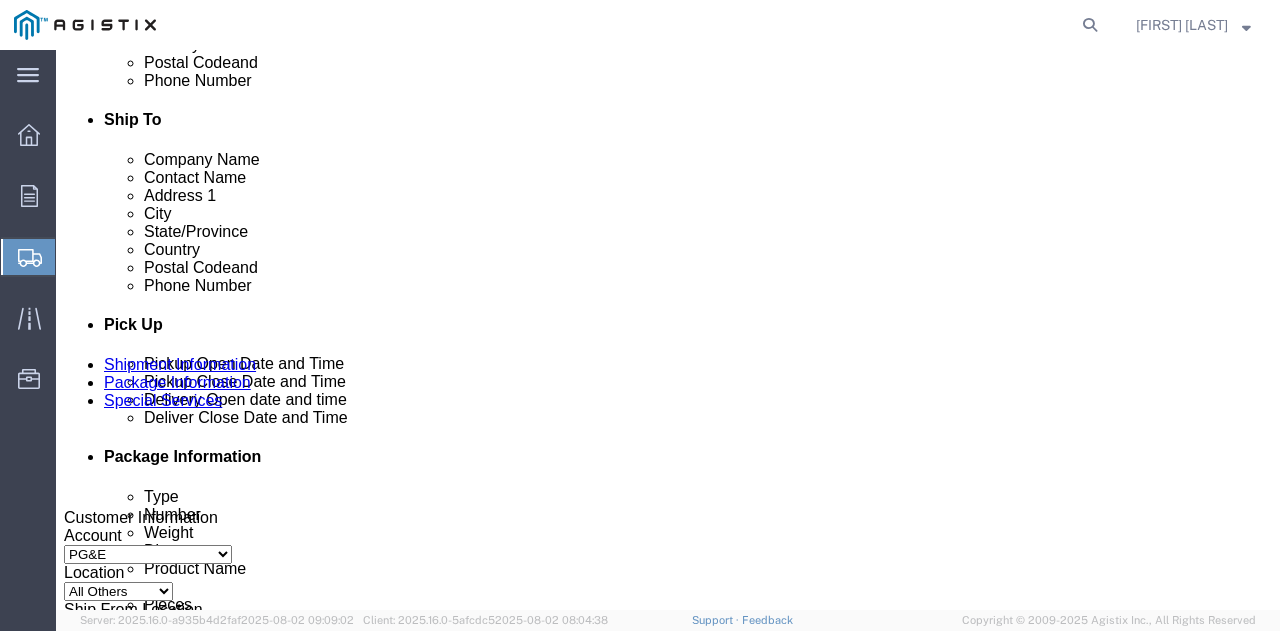 click on "Rate Shipment" 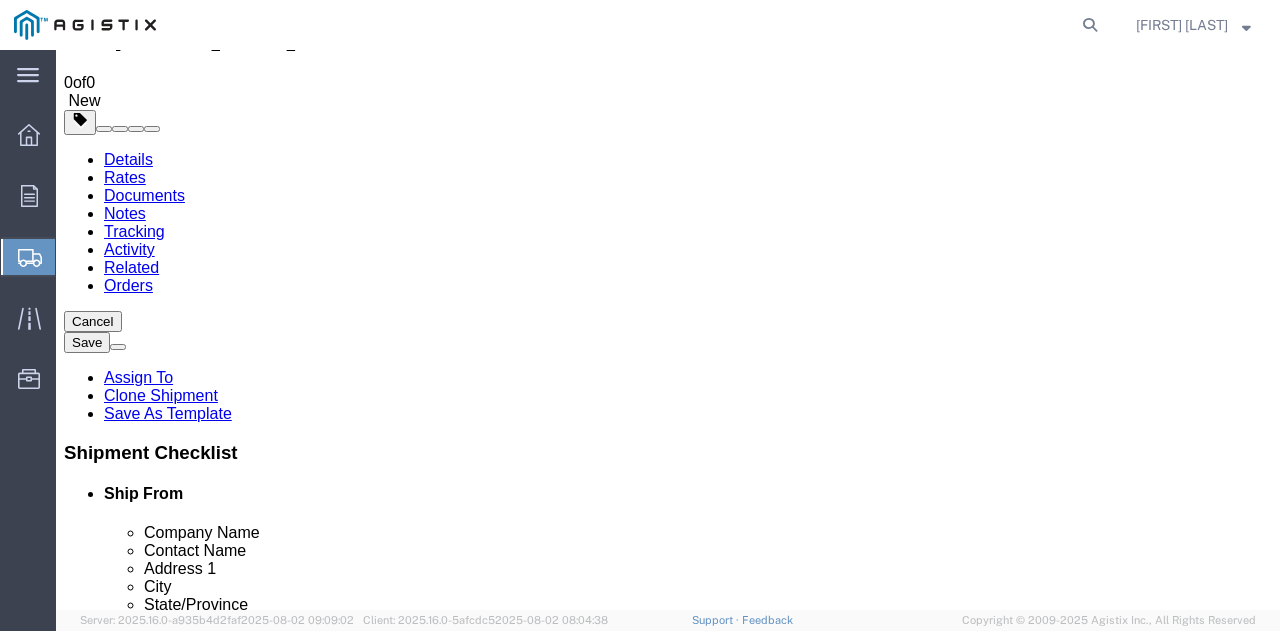 scroll, scrollTop: 0, scrollLeft: 0, axis: both 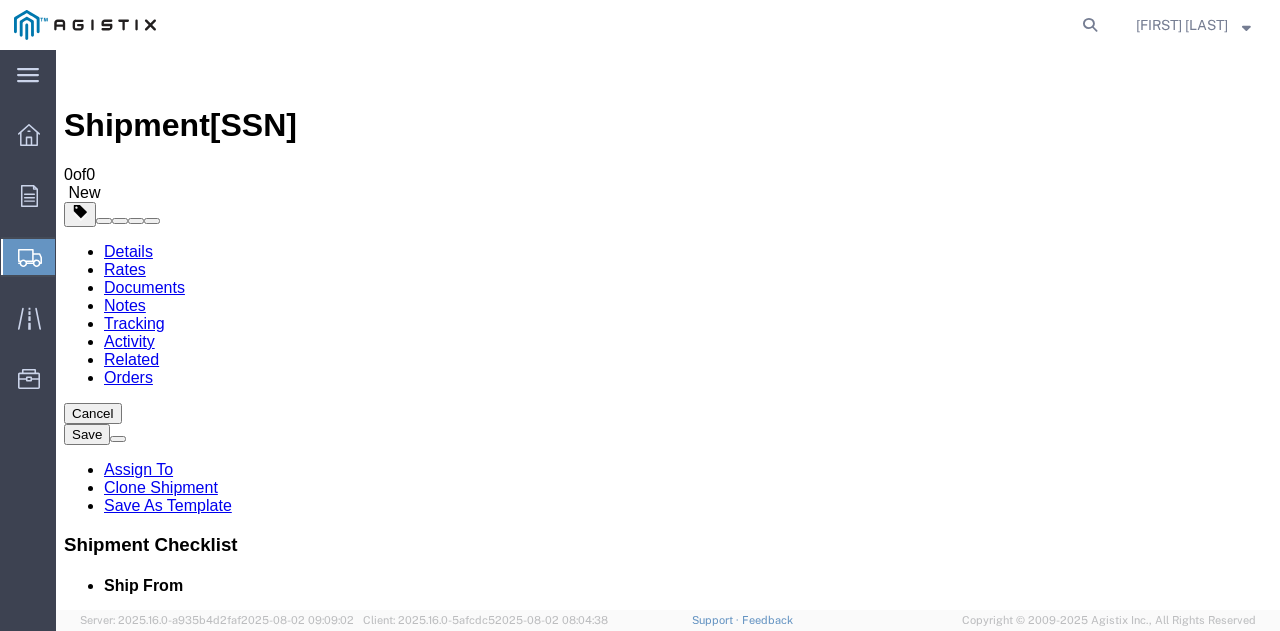 click on "Rate Shipment" 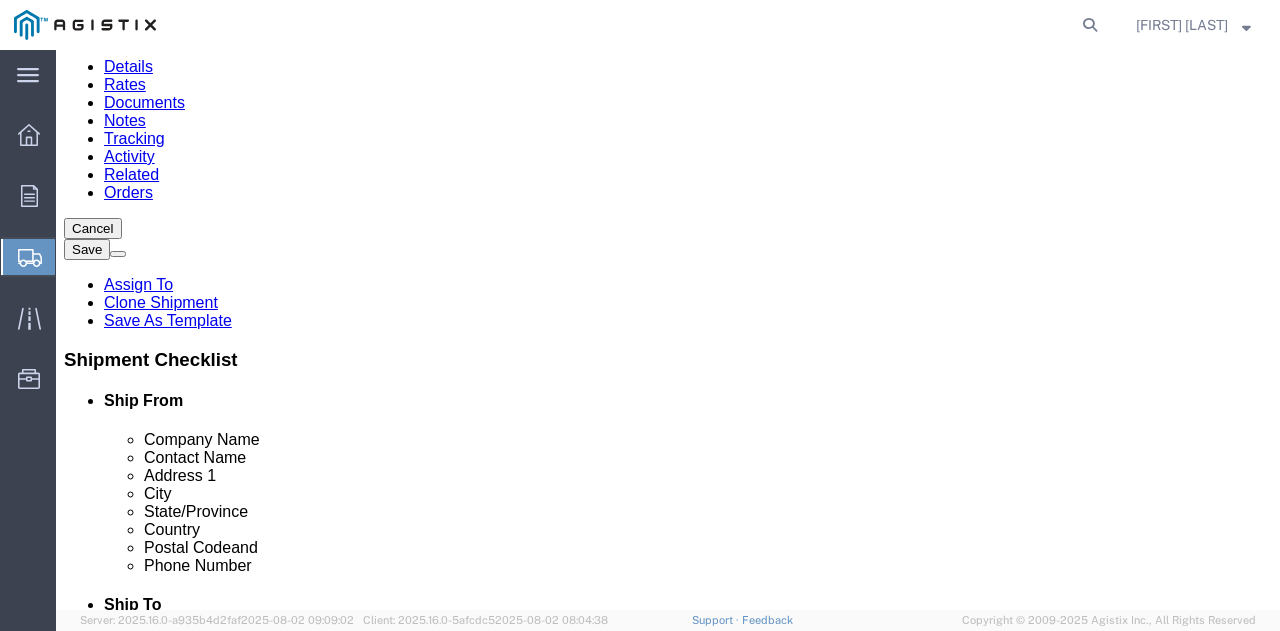 scroll, scrollTop: 226, scrollLeft: 0, axis: vertical 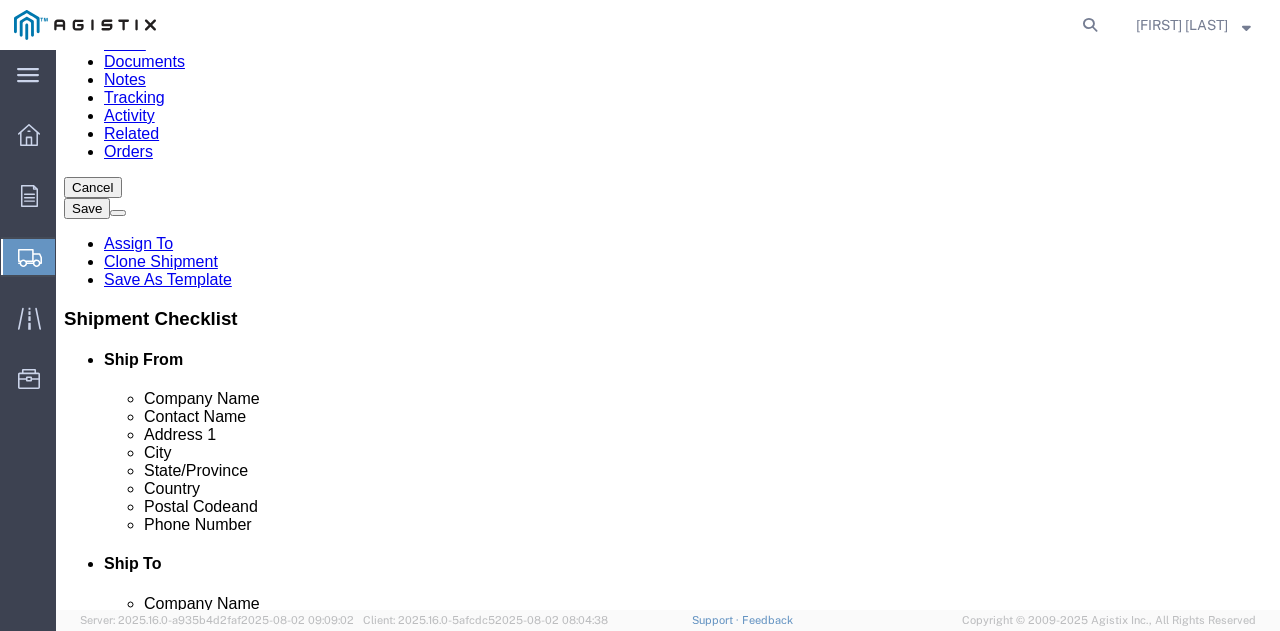 click on "Add Content" 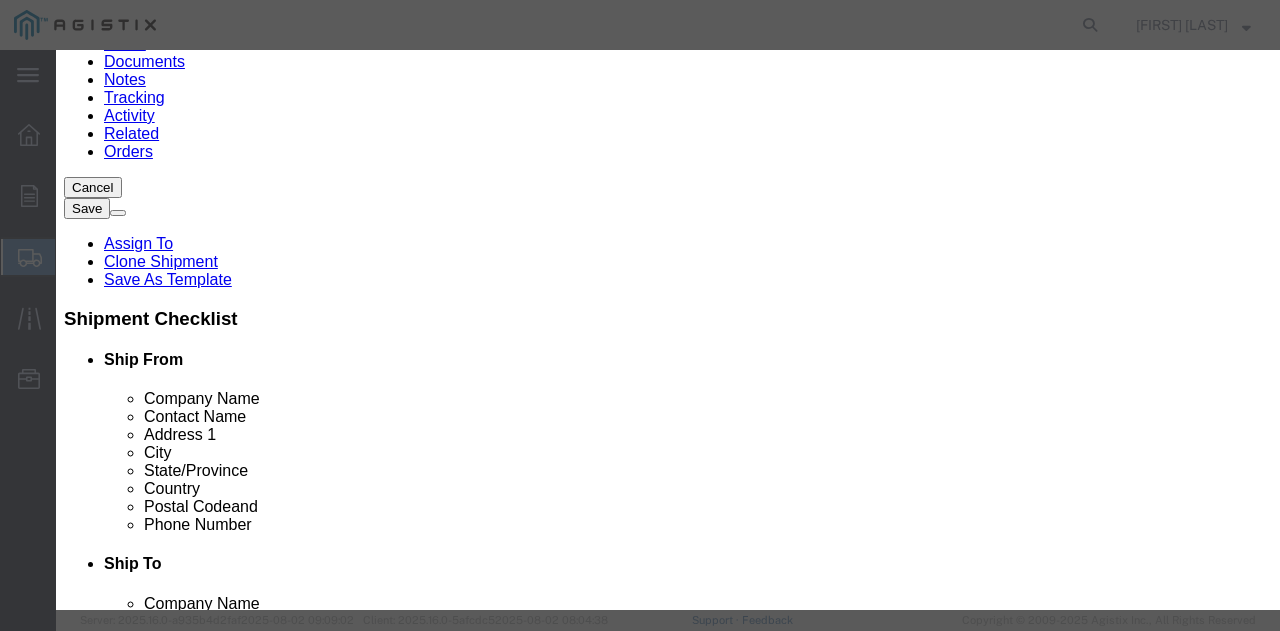 click 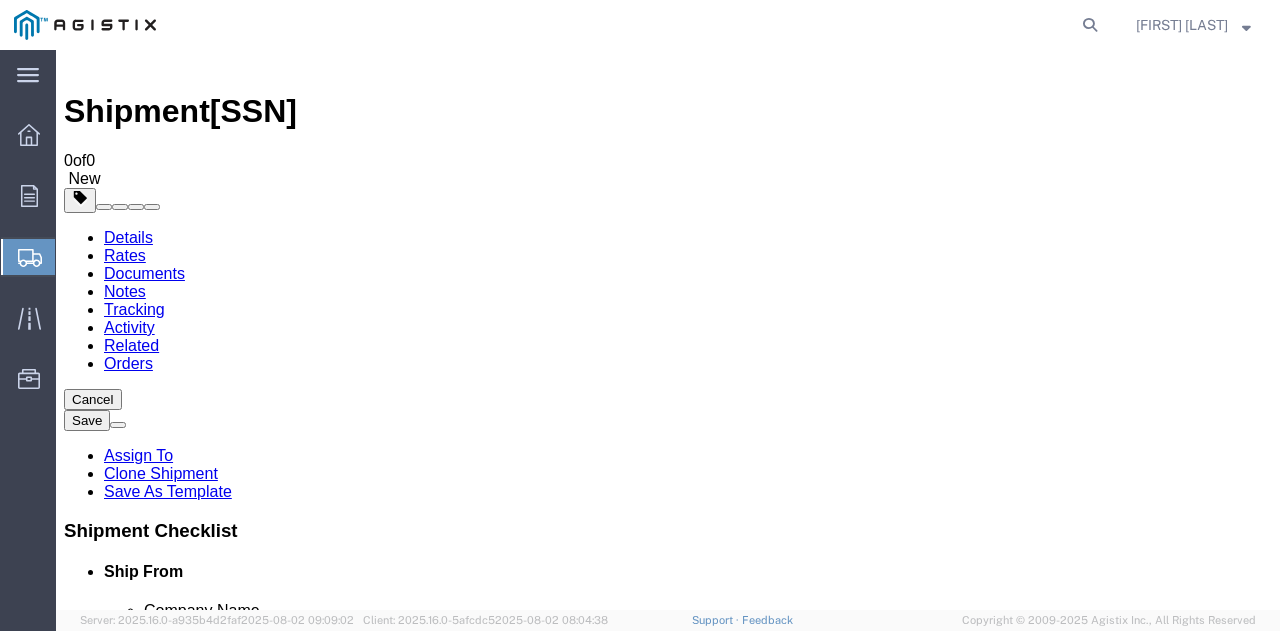 scroll, scrollTop: 0, scrollLeft: 0, axis: both 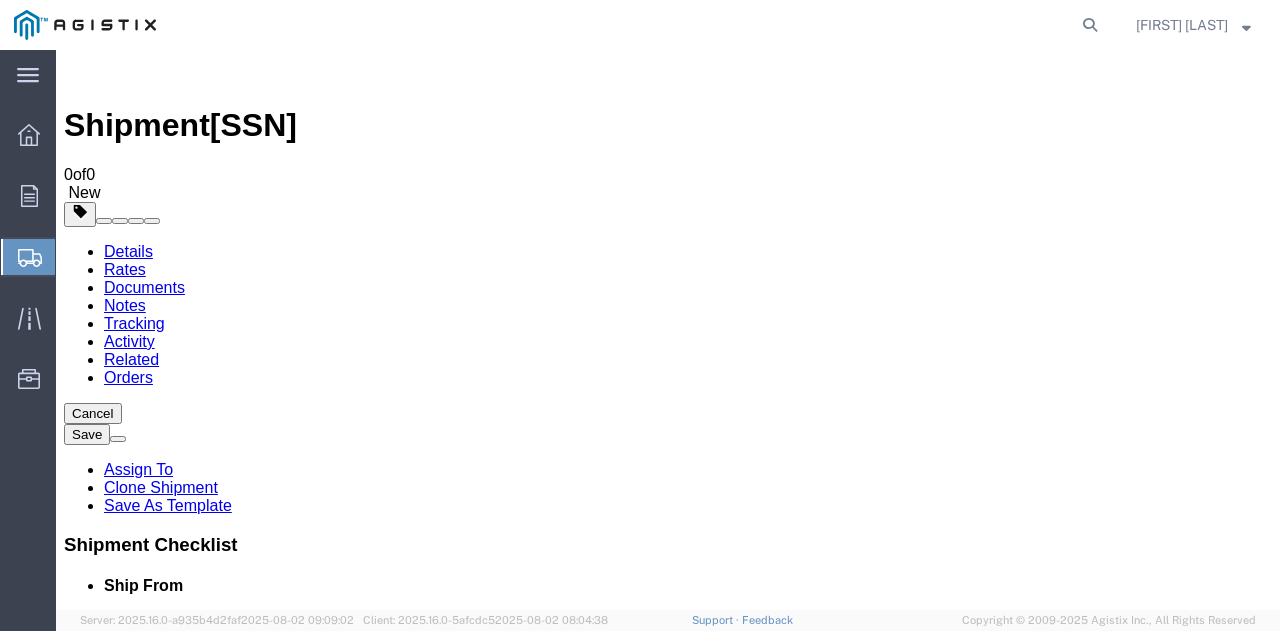 click on "Details" 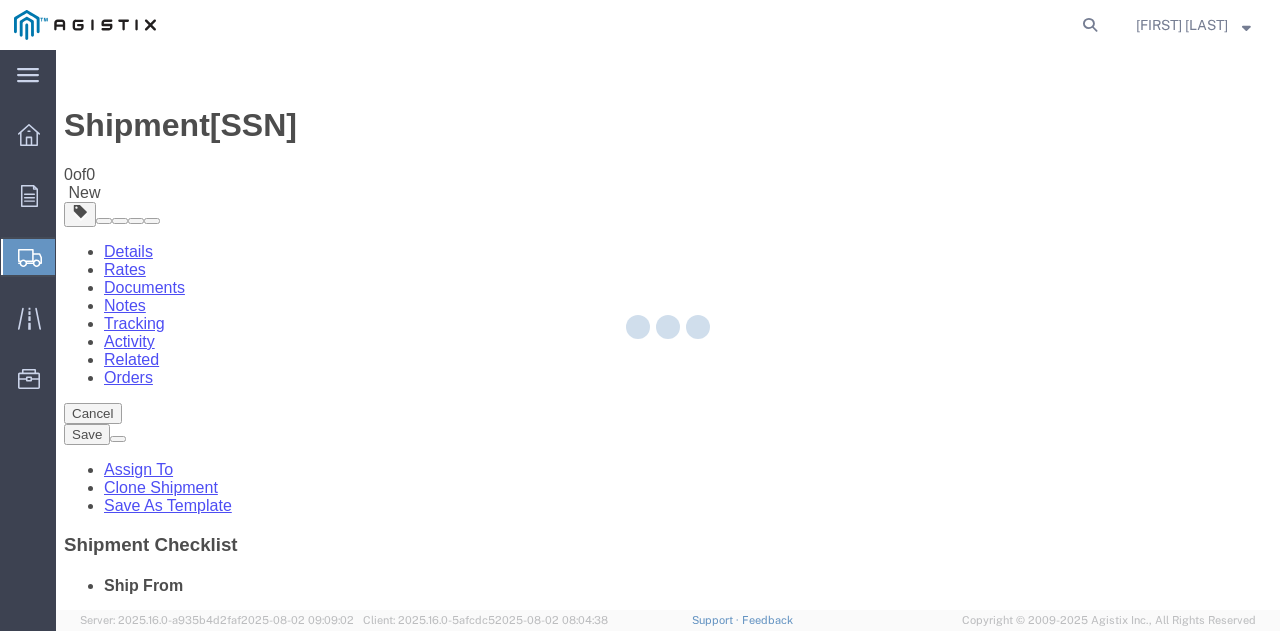 select on "22754" 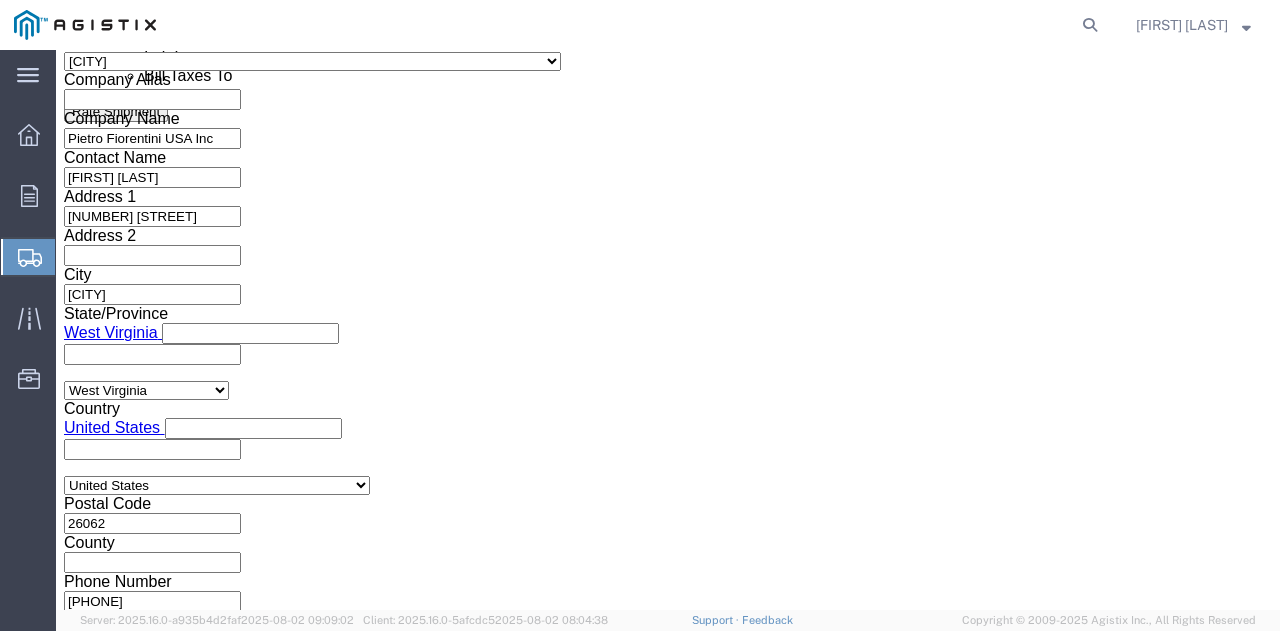 scroll, scrollTop: 1300, scrollLeft: 0, axis: vertical 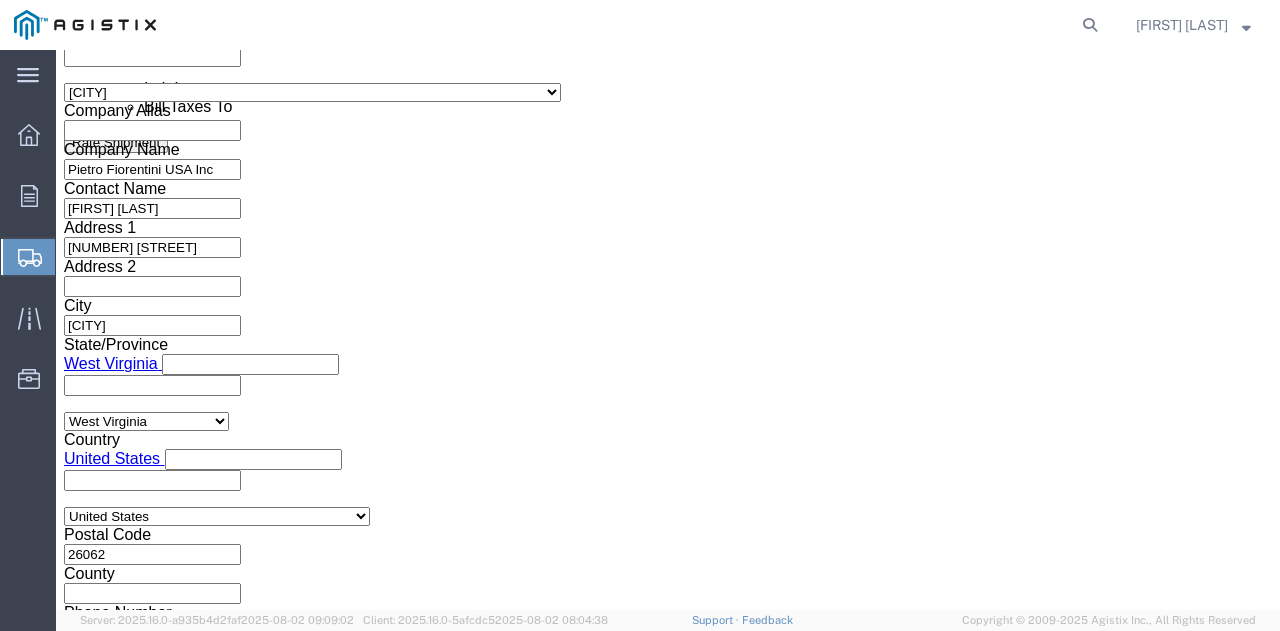 click 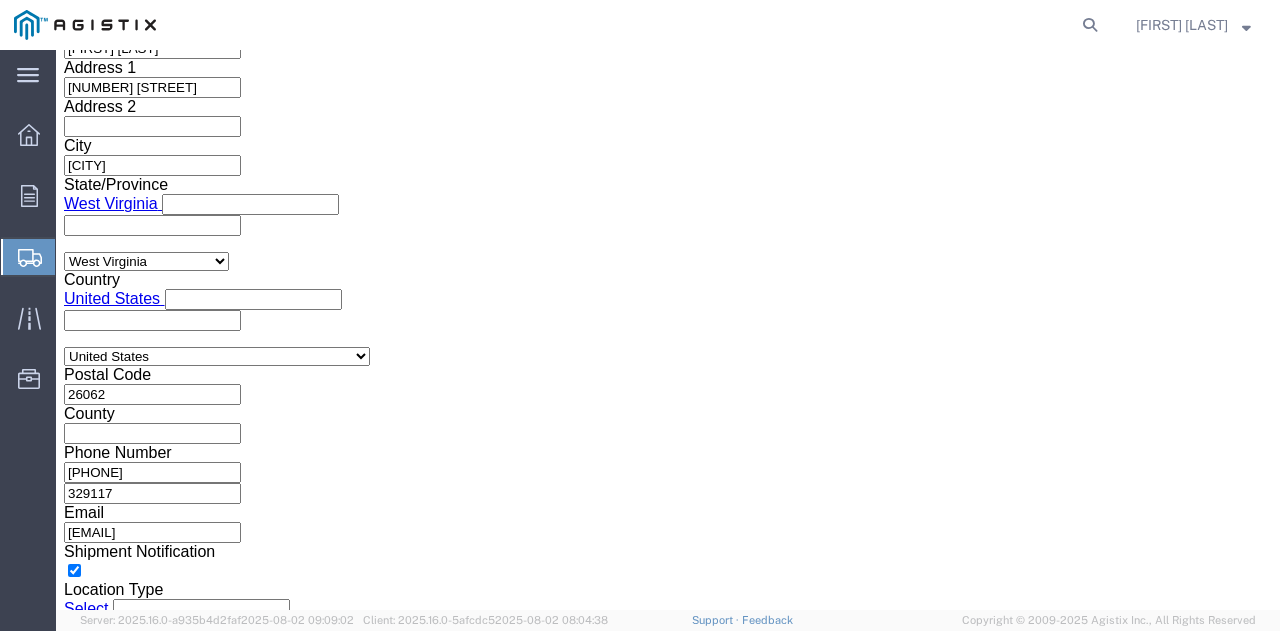 scroll, scrollTop: 1492, scrollLeft: 0, axis: vertical 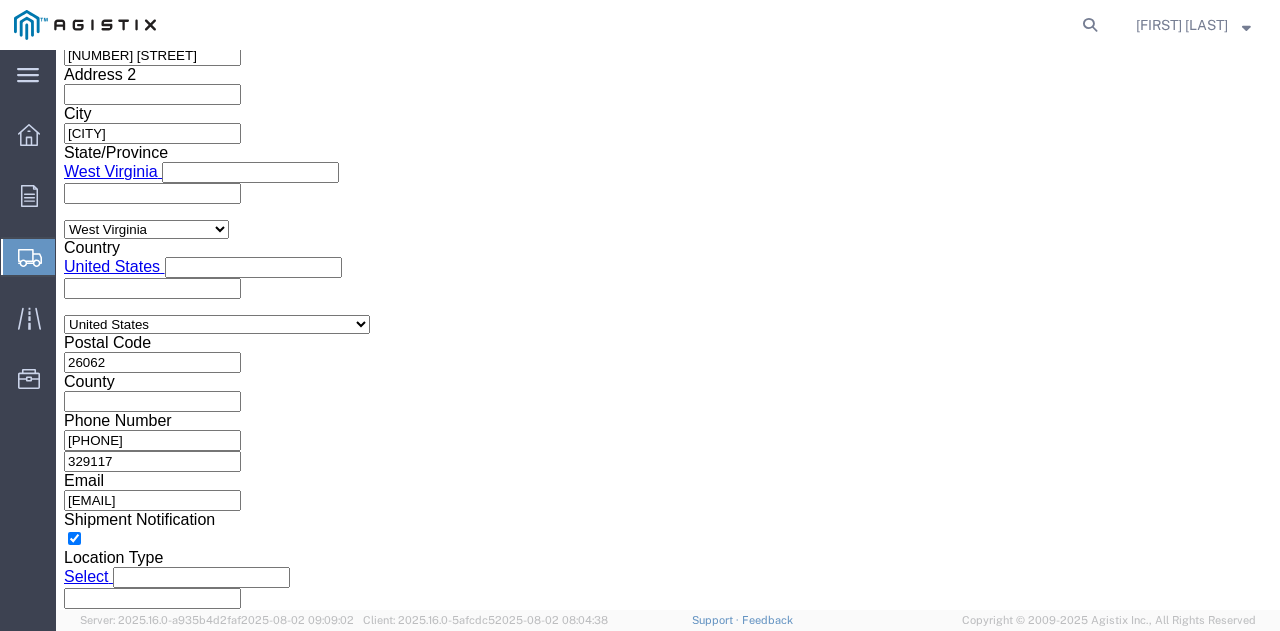 click on "Continue" 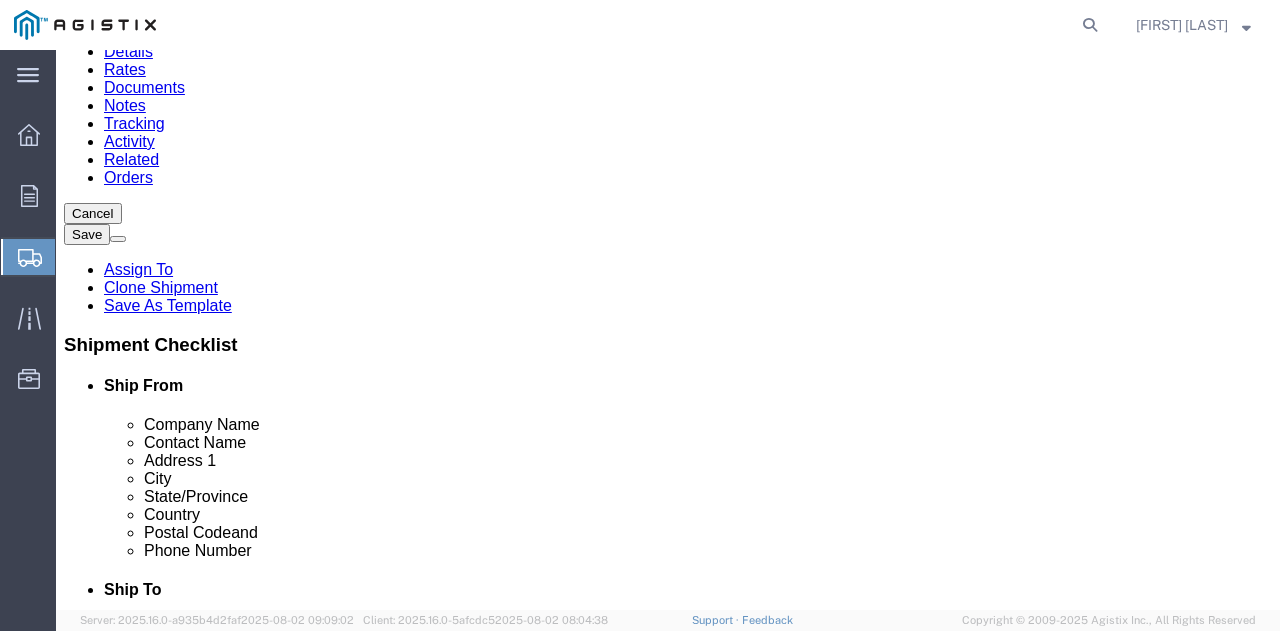 scroll, scrollTop: 275, scrollLeft: 0, axis: vertical 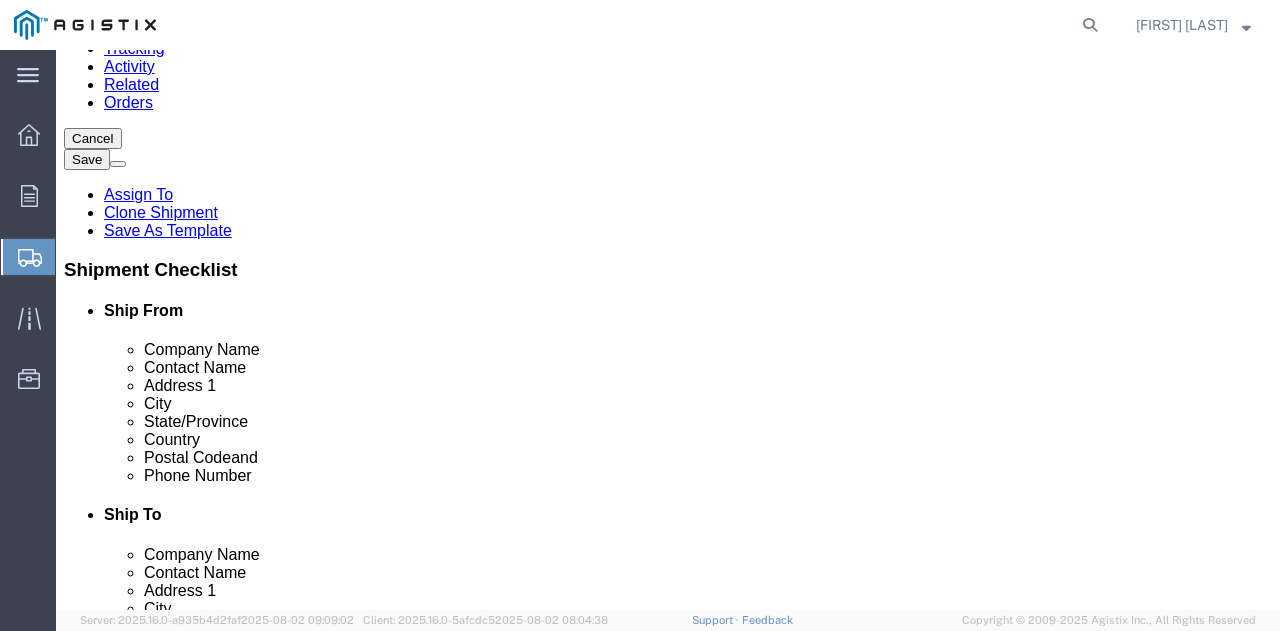 click on "Continue" 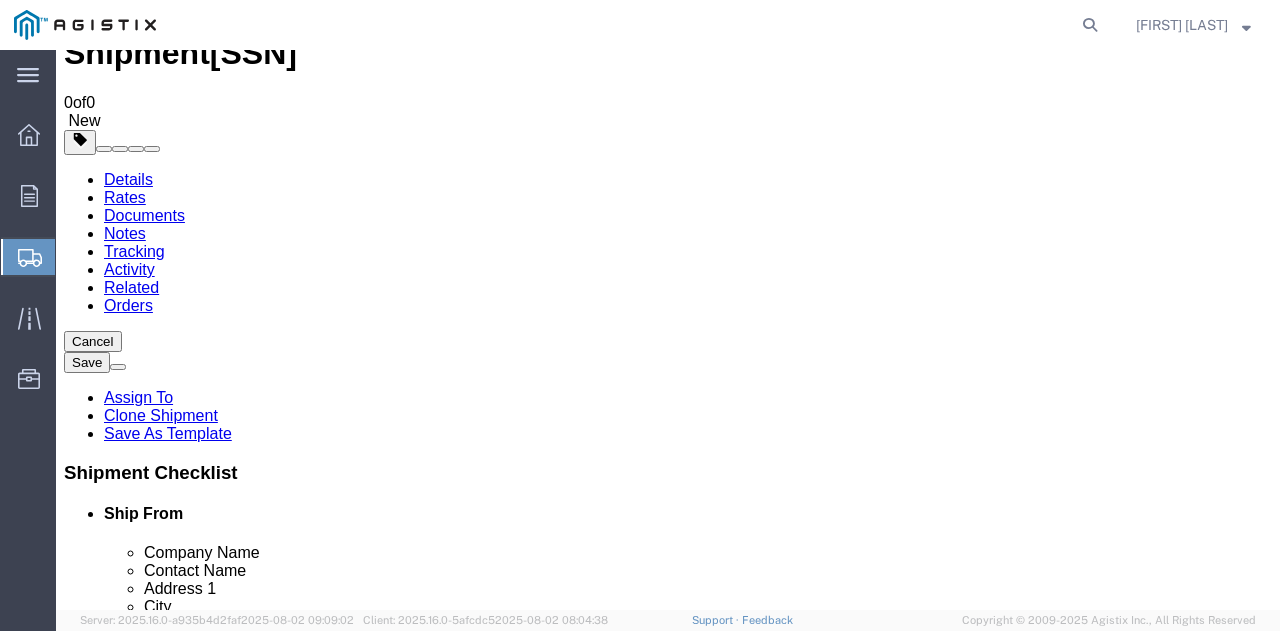 scroll, scrollTop: 200, scrollLeft: 0, axis: vertical 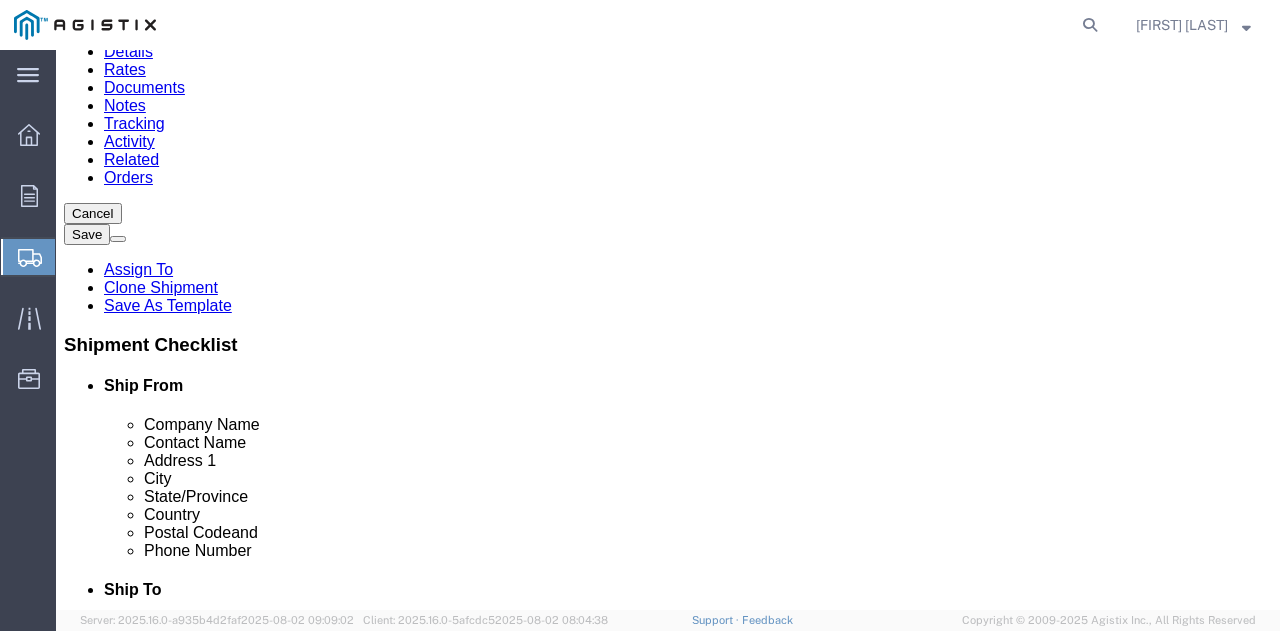 click on "Rate Shipment" 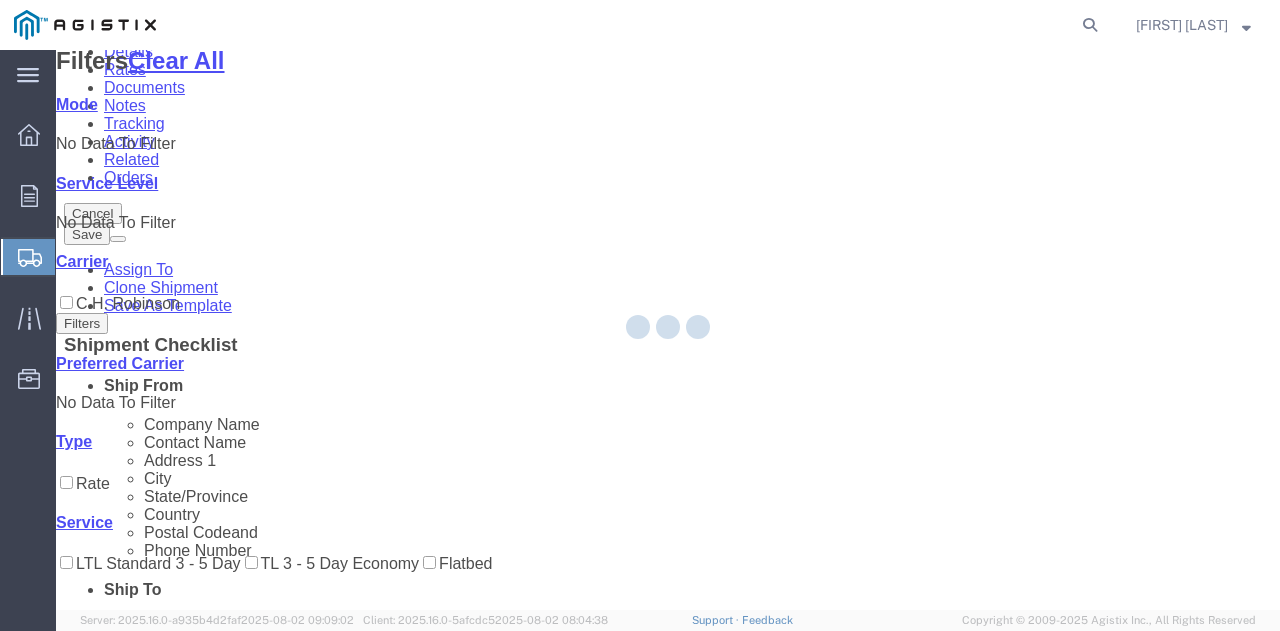 scroll, scrollTop: 0, scrollLeft: 0, axis: both 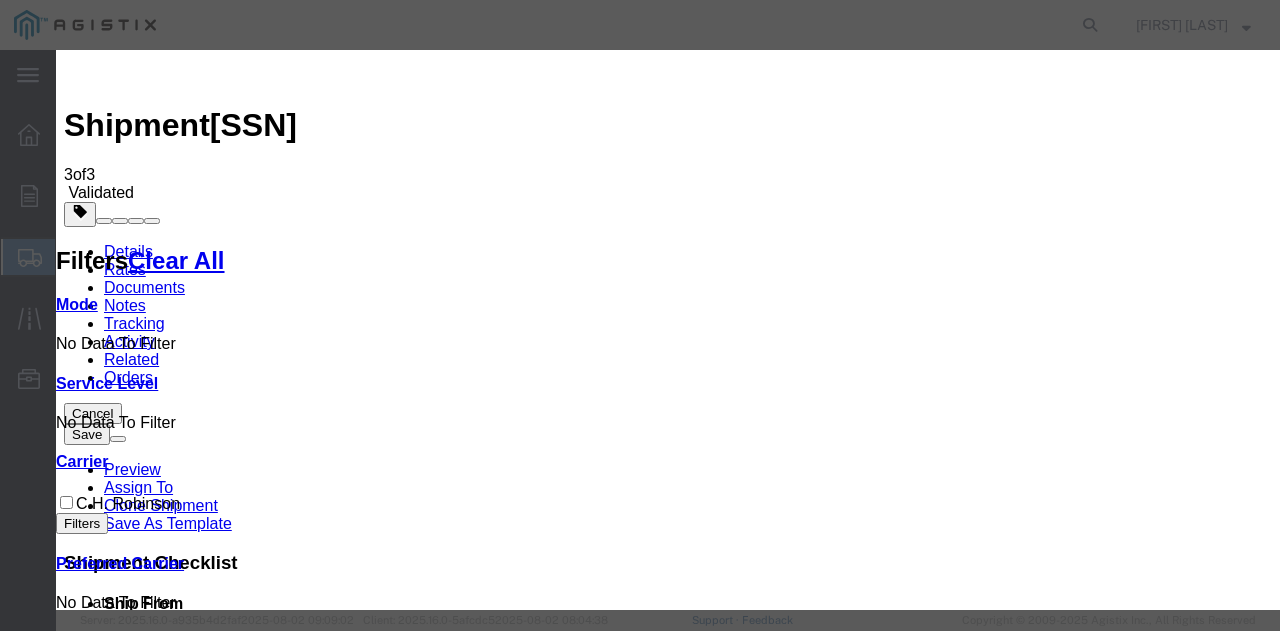 click on "Continue" at bounding box center [98, 4047] 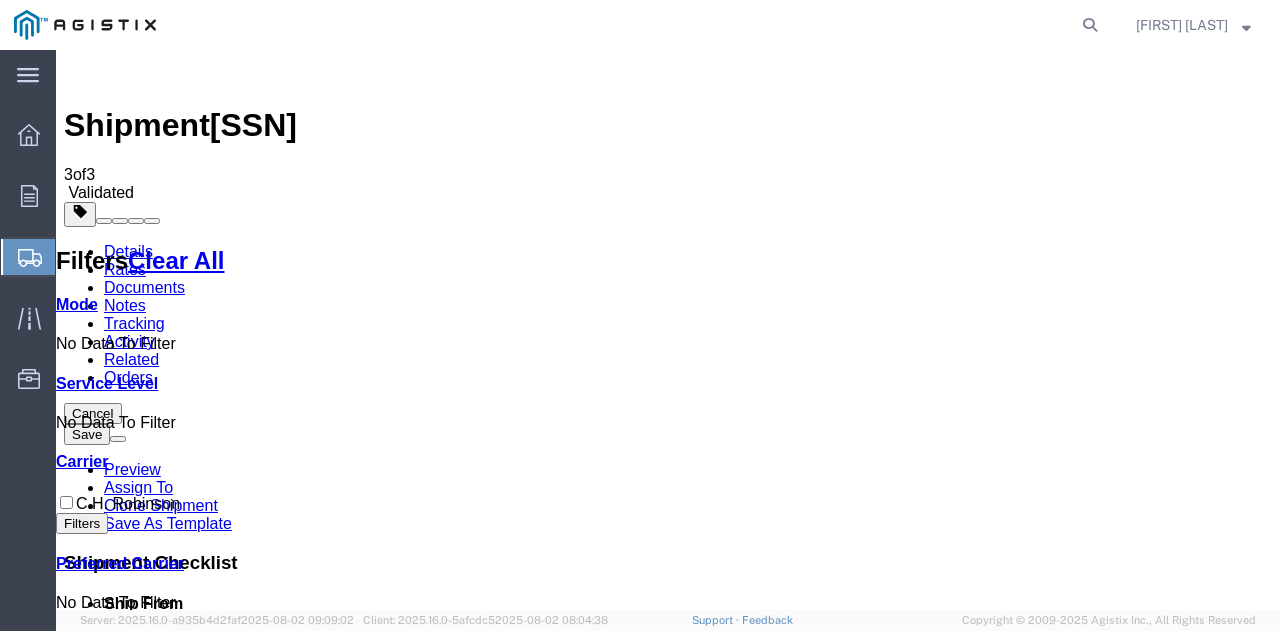 click on "Book" at bounding box center (983, 1590) 